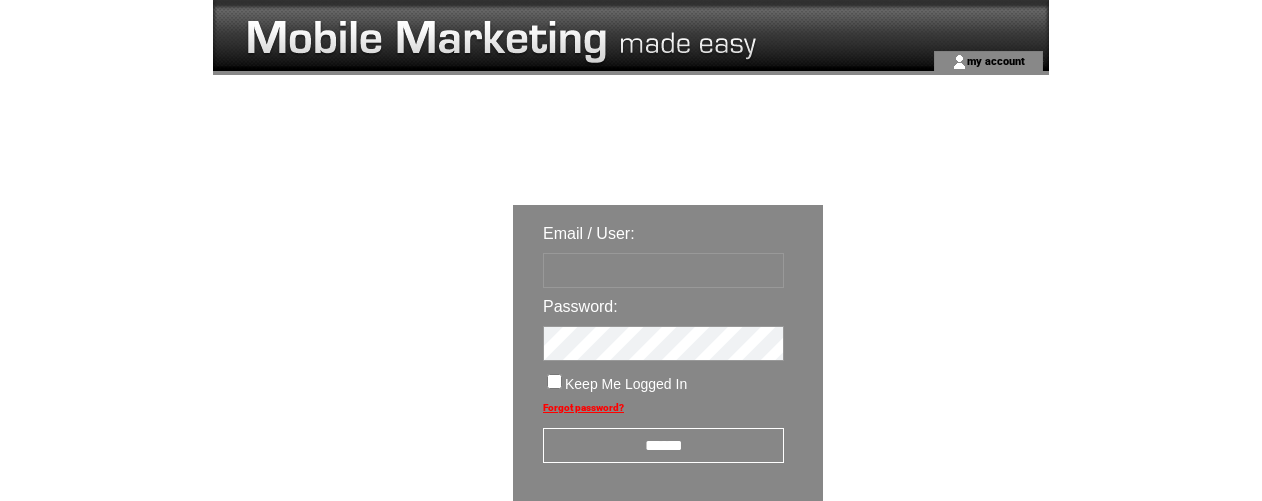 scroll, scrollTop: 0, scrollLeft: 0, axis: both 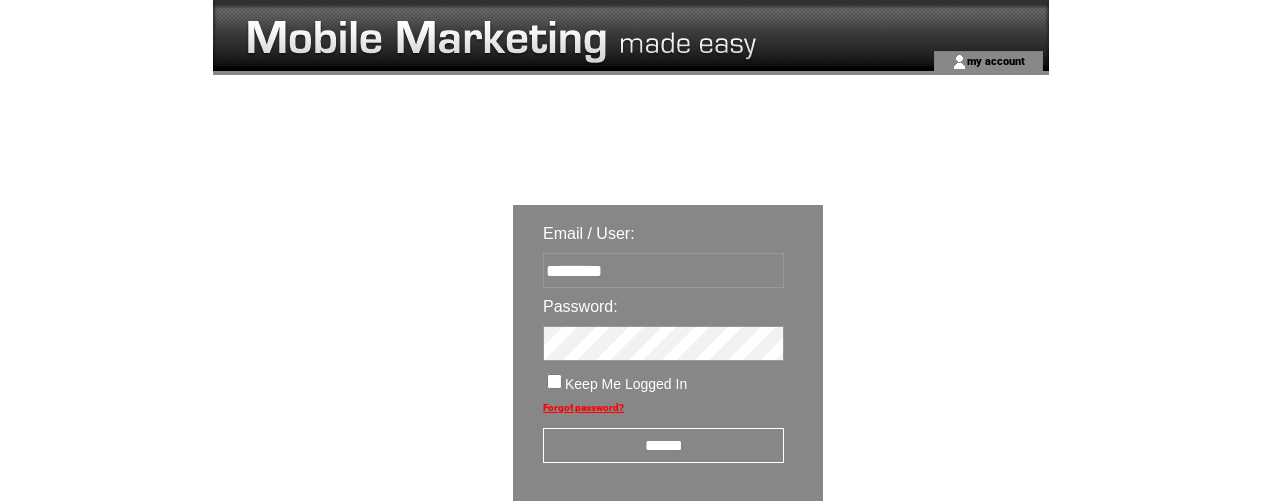 click on "******" at bounding box center [663, 445] 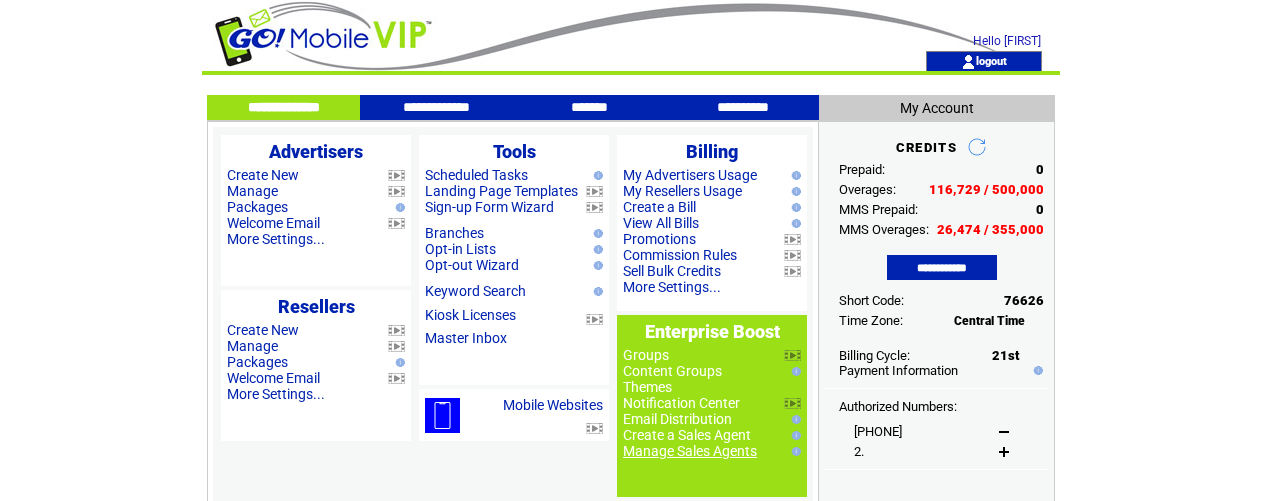 scroll, scrollTop: 0, scrollLeft: 0, axis: both 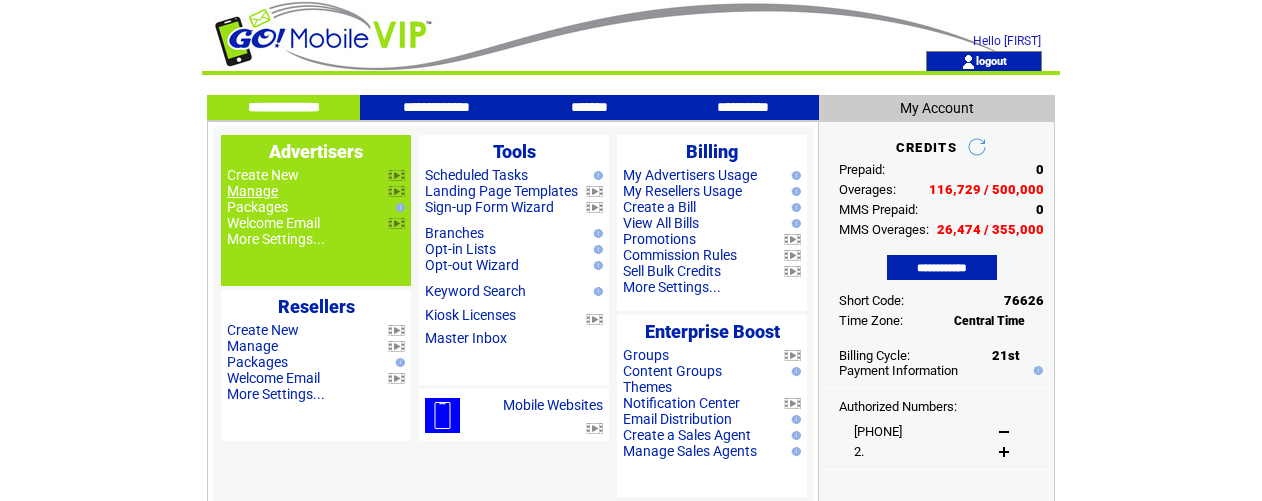 click on "Manage" at bounding box center (252, 191) 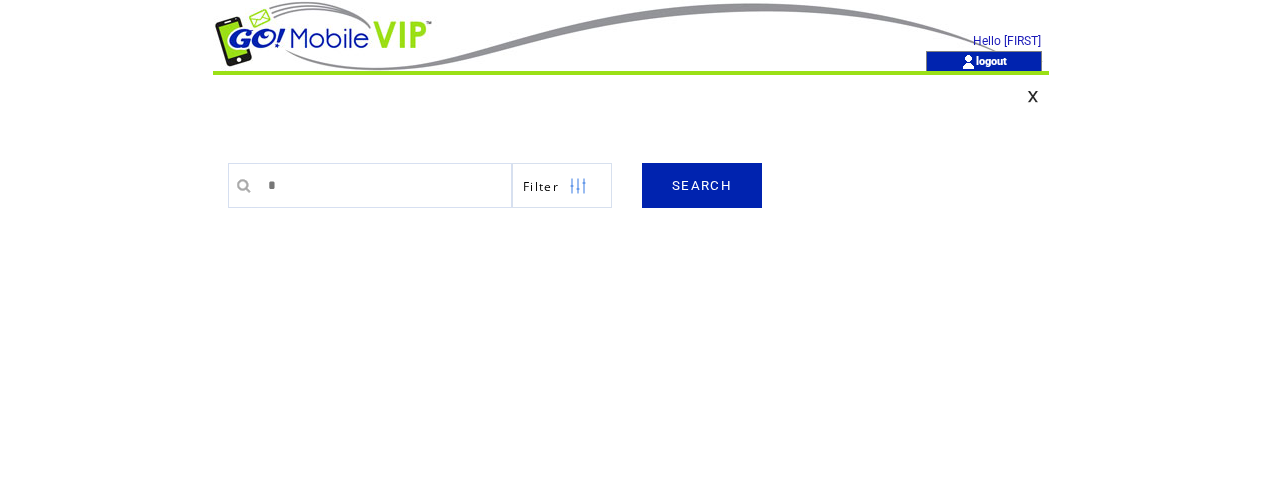 scroll, scrollTop: 0, scrollLeft: 0, axis: both 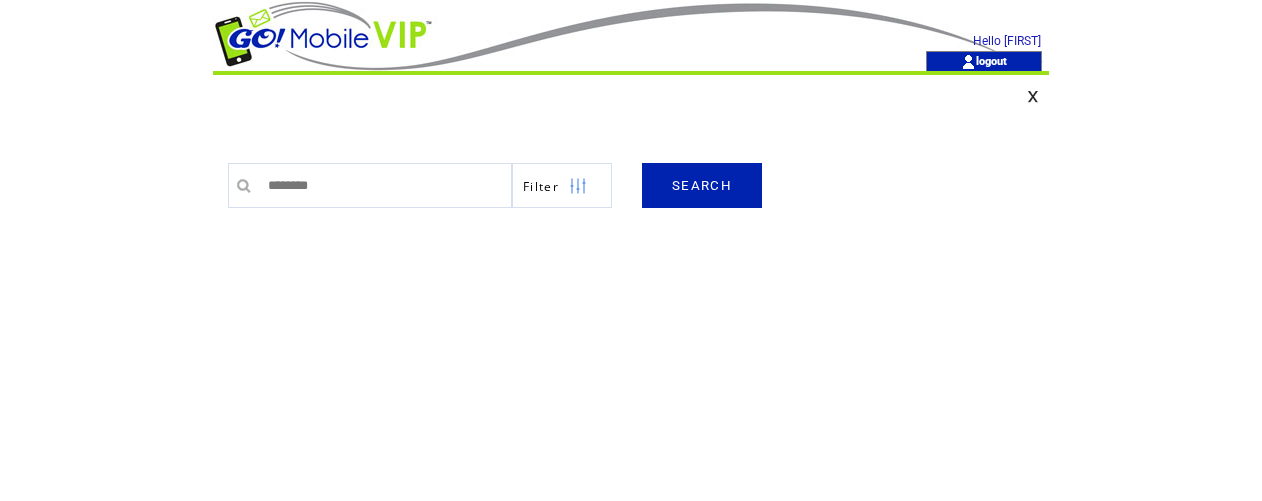 click on "SEARCH" at bounding box center [702, 185] 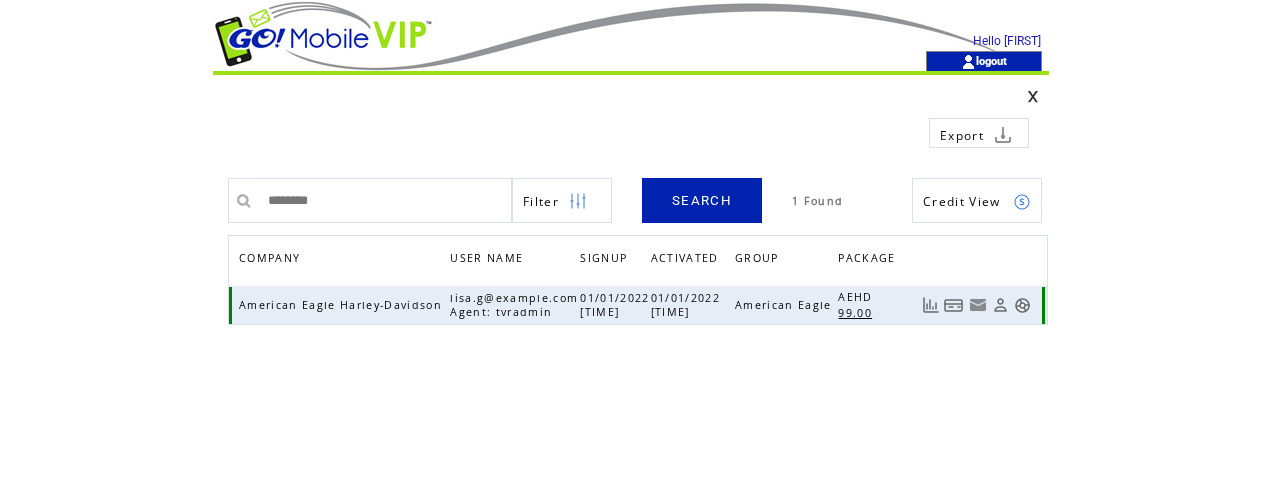 scroll, scrollTop: 0, scrollLeft: 0, axis: both 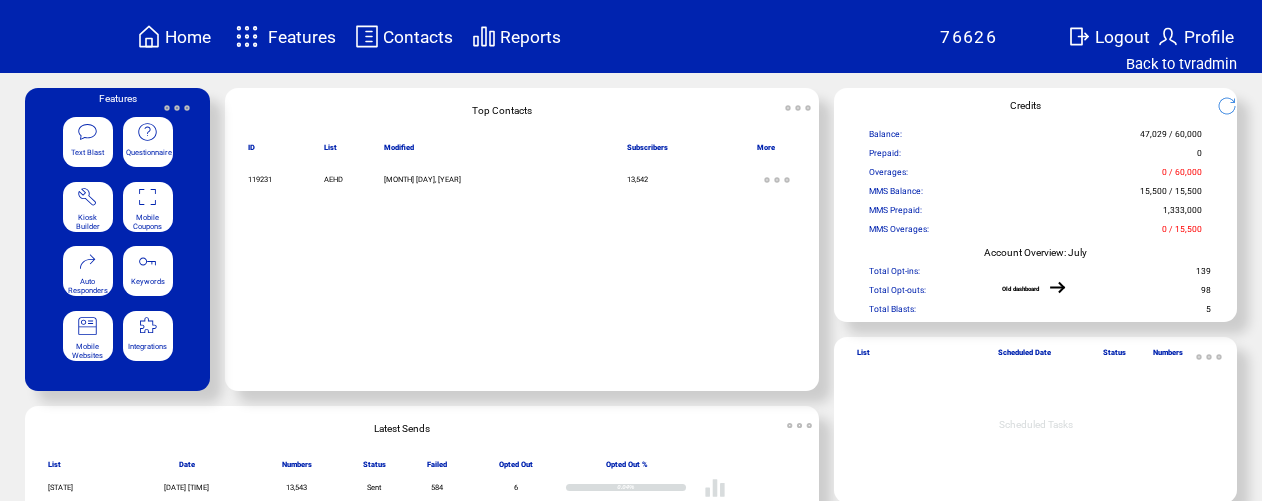 click on "Features" at bounding box center (302, 37) 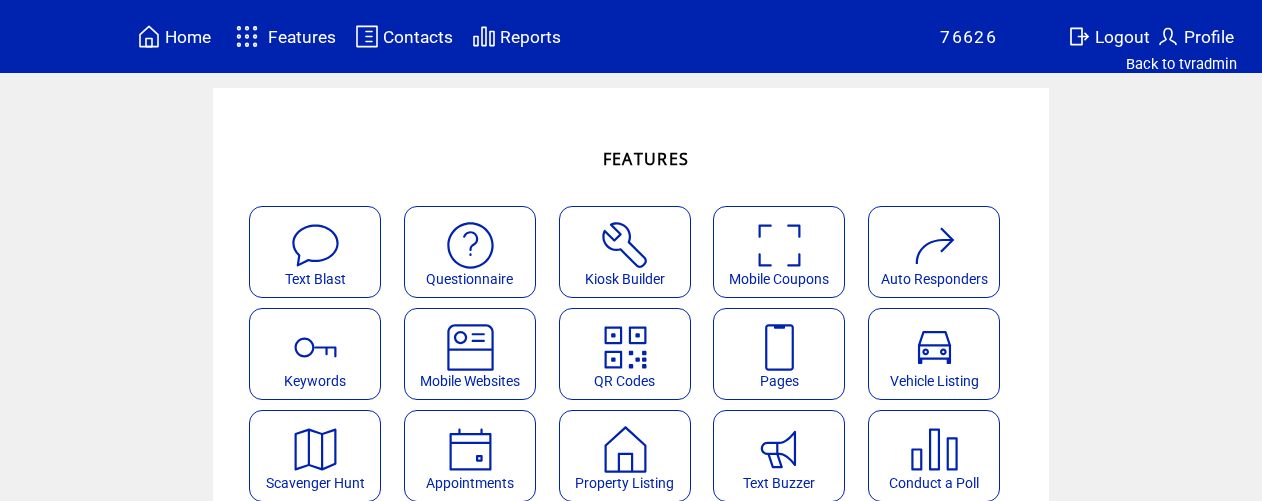 scroll, scrollTop: 0, scrollLeft: 0, axis: both 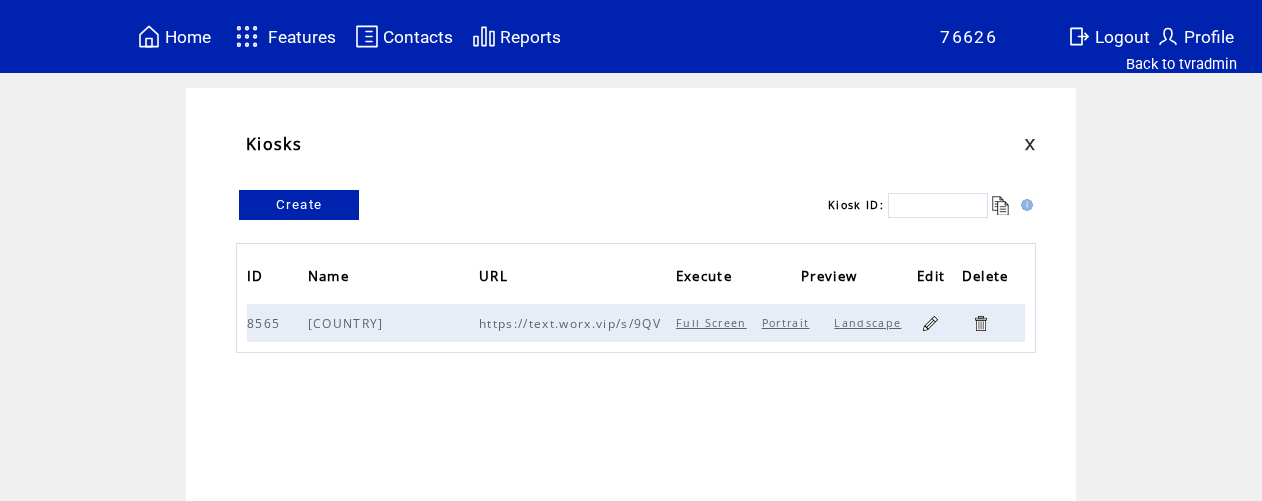 click at bounding box center [930, 323] 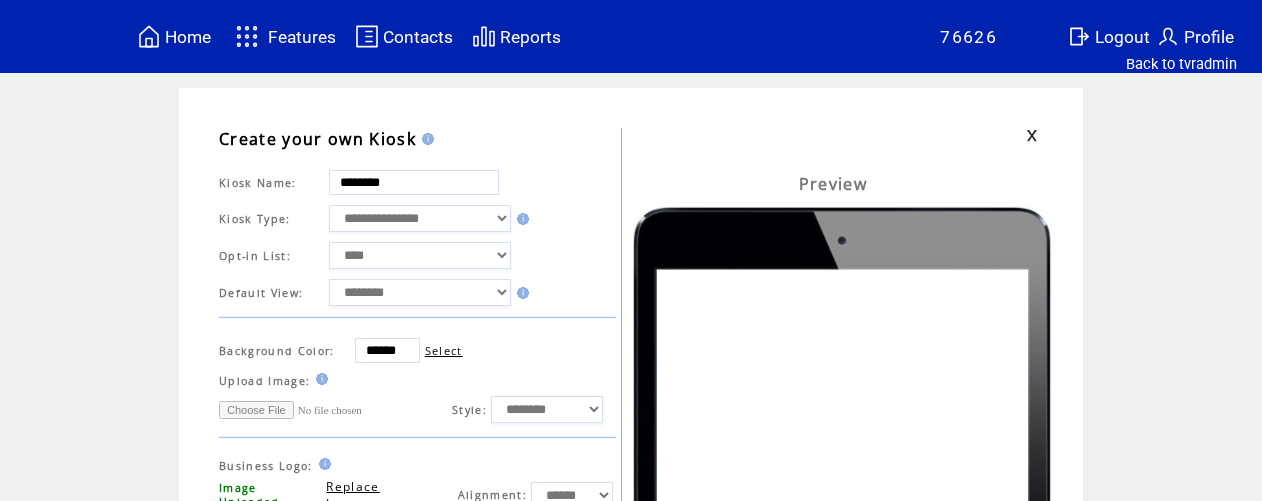 scroll, scrollTop: 0, scrollLeft: 0, axis: both 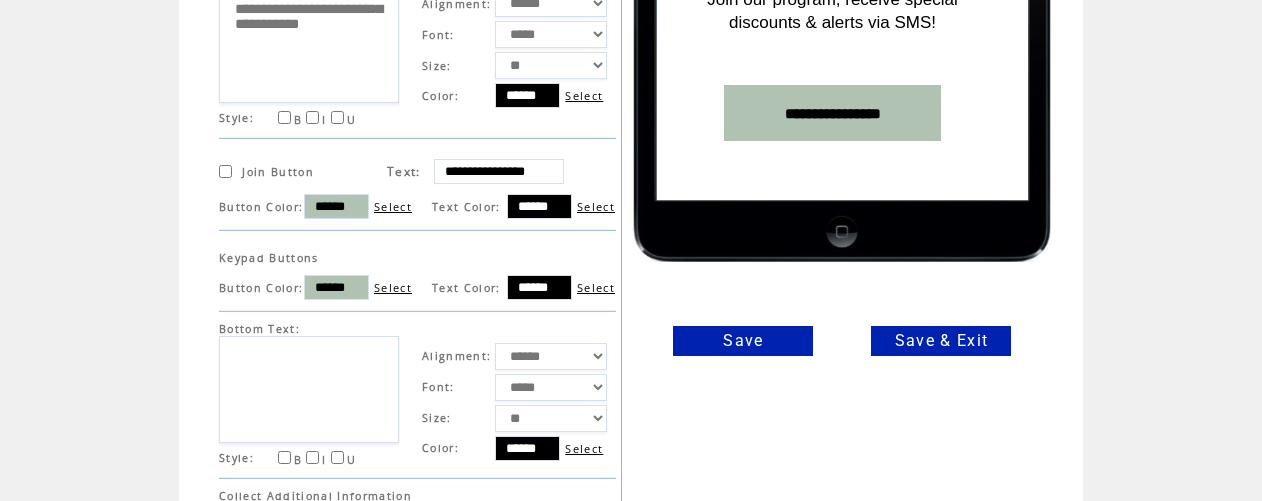 click at bounding box center [309, 389] 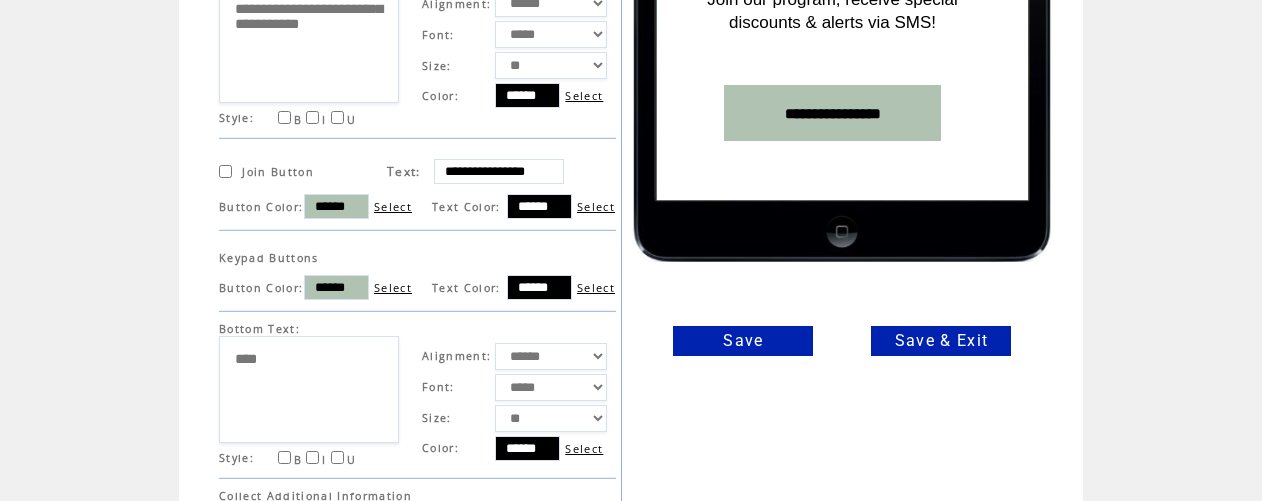 type on "****" 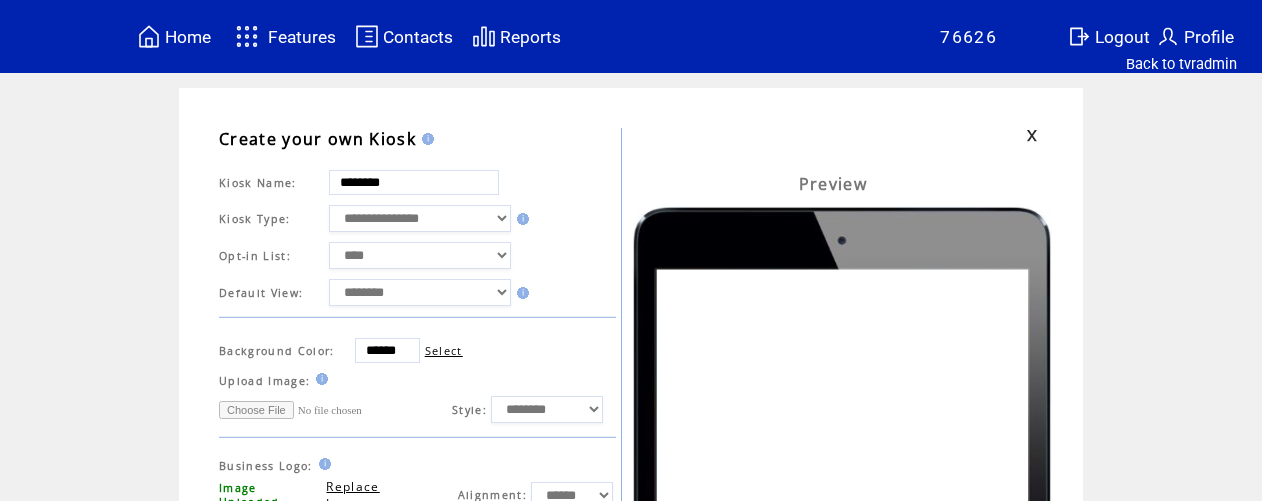 scroll, scrollTop: 127, scrollLeft: 0, axis: vertical 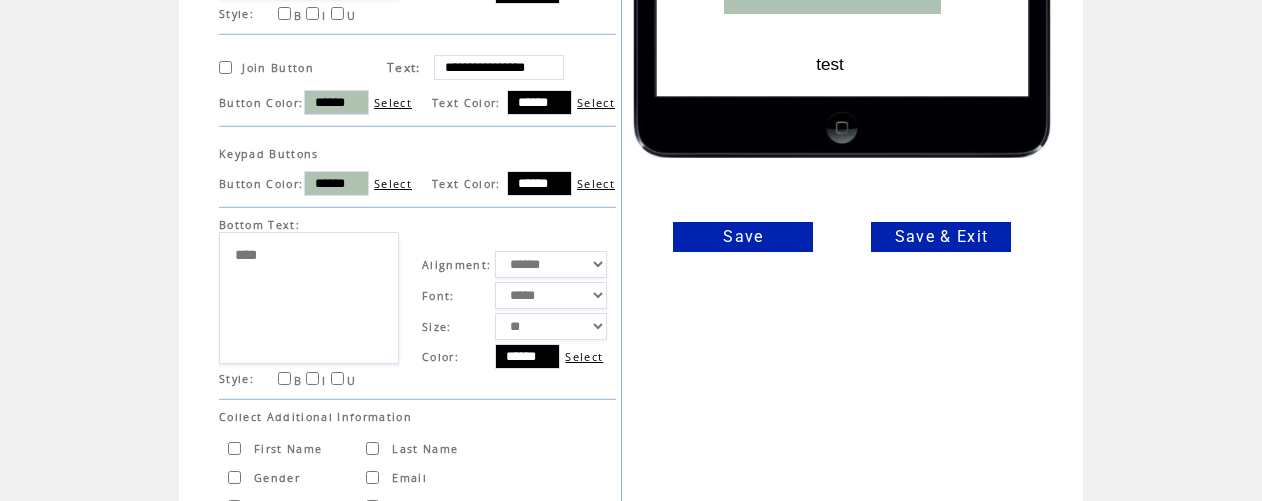click on "****" at bounding box center [309, 298] 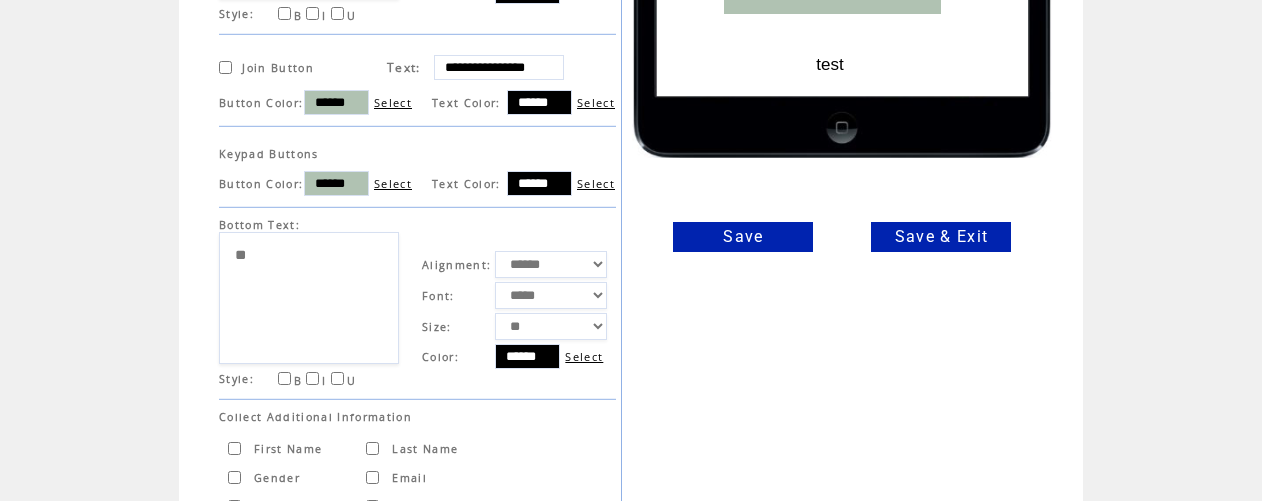 type on "*" 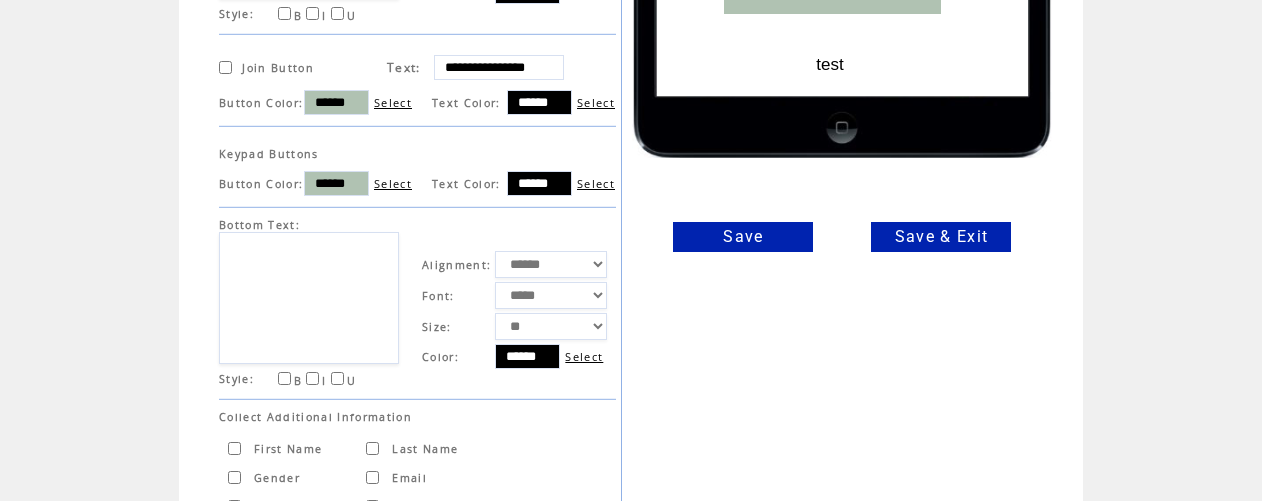 type 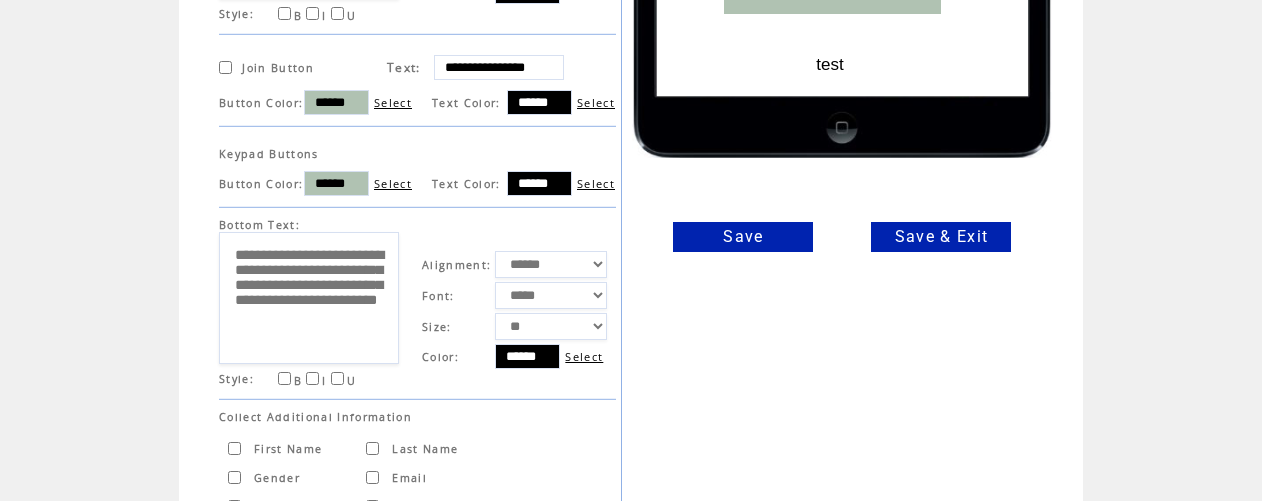 scroll, scrollTop: 25, scrollLeft: 0, axis: vertical 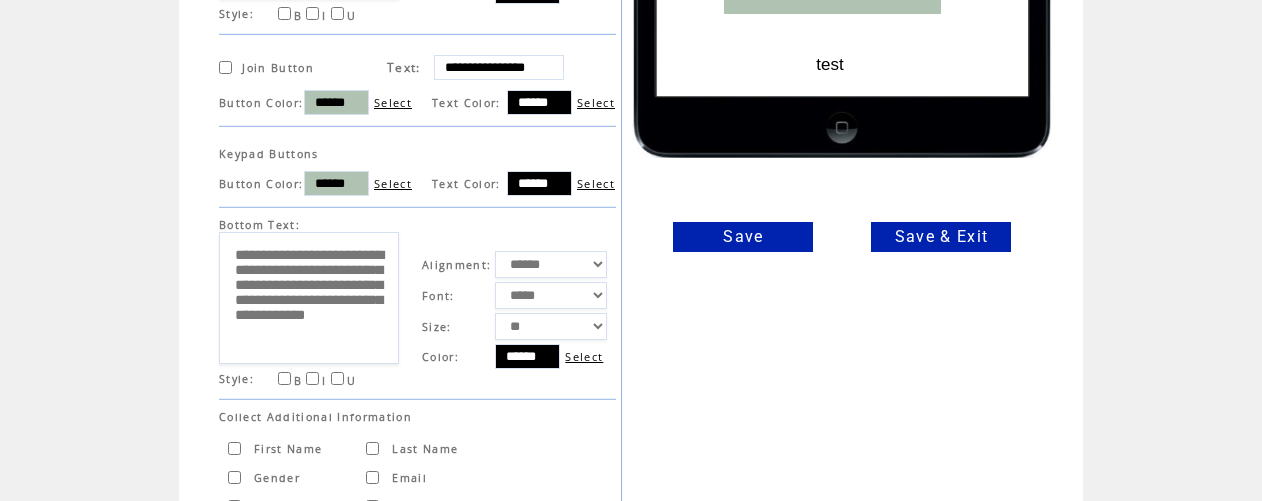 type on "**********" 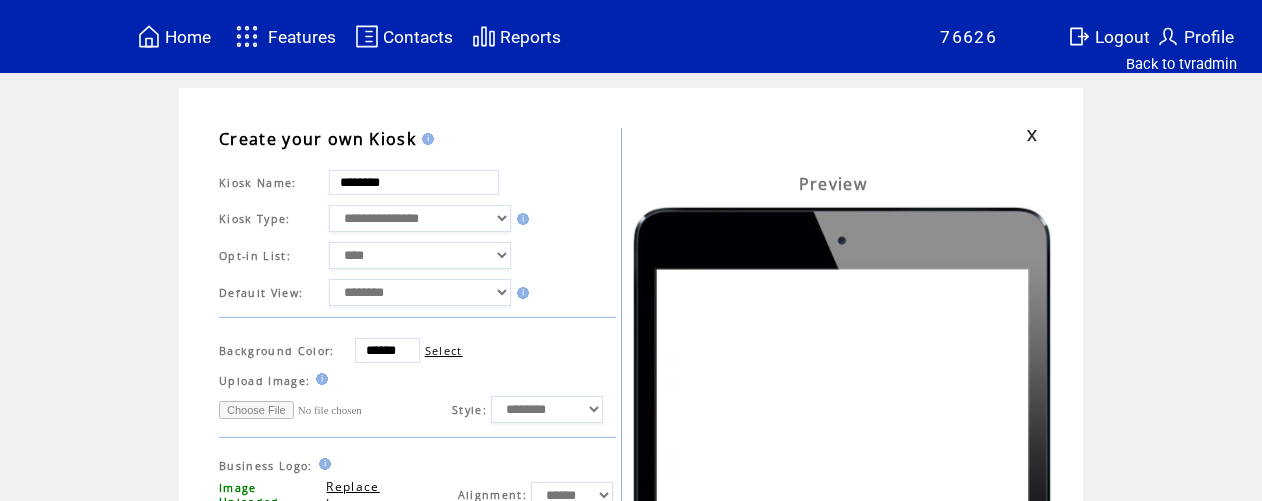 scroll, scrollTop: 0, scrollLeft: 0, axis: both 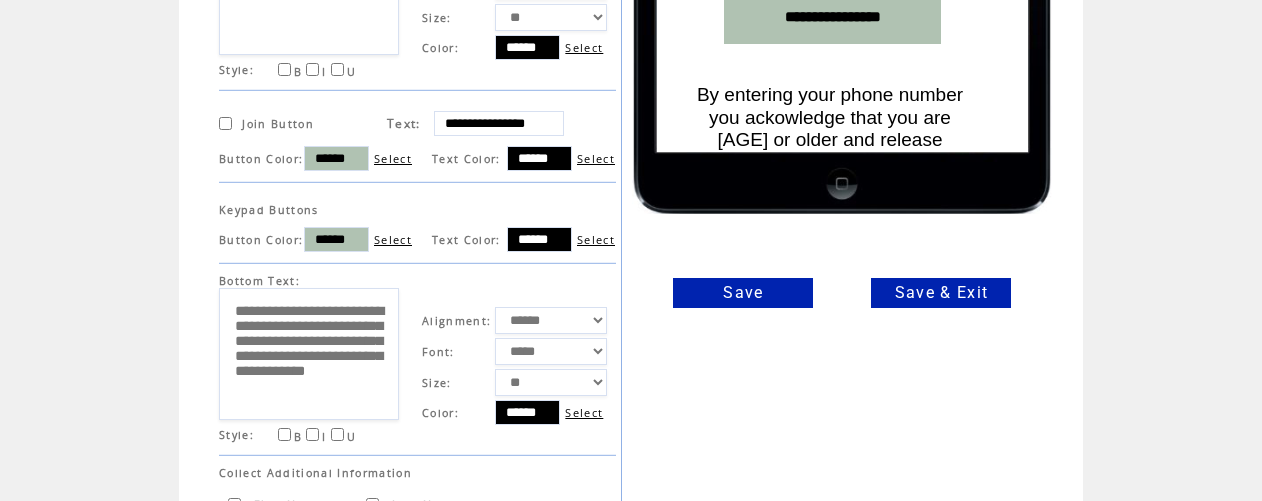 drag, startPoint x: 231, startPoint y: 383, endPoint x: 370, endPoint y: 475, distance: 166.68834 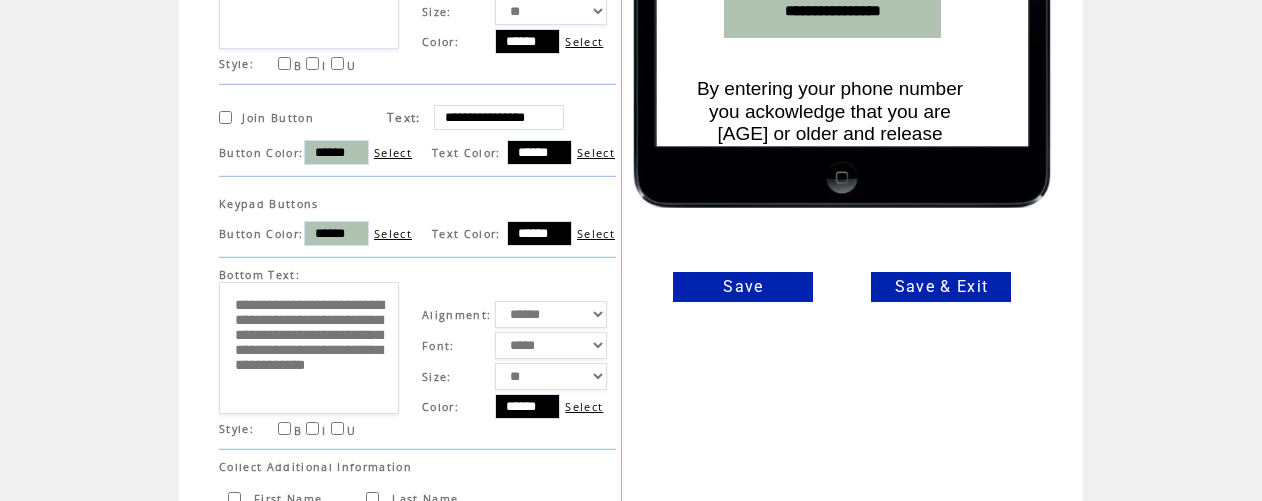 click on "** 	 ** 	 ** 	 ** 	 ** 	 ** 	 ** 	 ** 	 ** 	 ** 	 ** 	 ** 	 ** 	 ** 	 ** 	 ** 	 ** 	 ** 	 ** 	 ** 	 ** 	 ** 	 ** 	 ** 	 ** 	 ** 	 ** 	 ** 	 ** 	 ** 	 ** 	 ** 	 ** 	 ** 	 ** 	 ** 	 ** 	 ** 	 ** 	 *** 	 *** 	 *** 	 *** 	 *** 	 *** 	 *** 	 *** 	 *** 	 *** 	 ***" at bounding box center (551, 376) 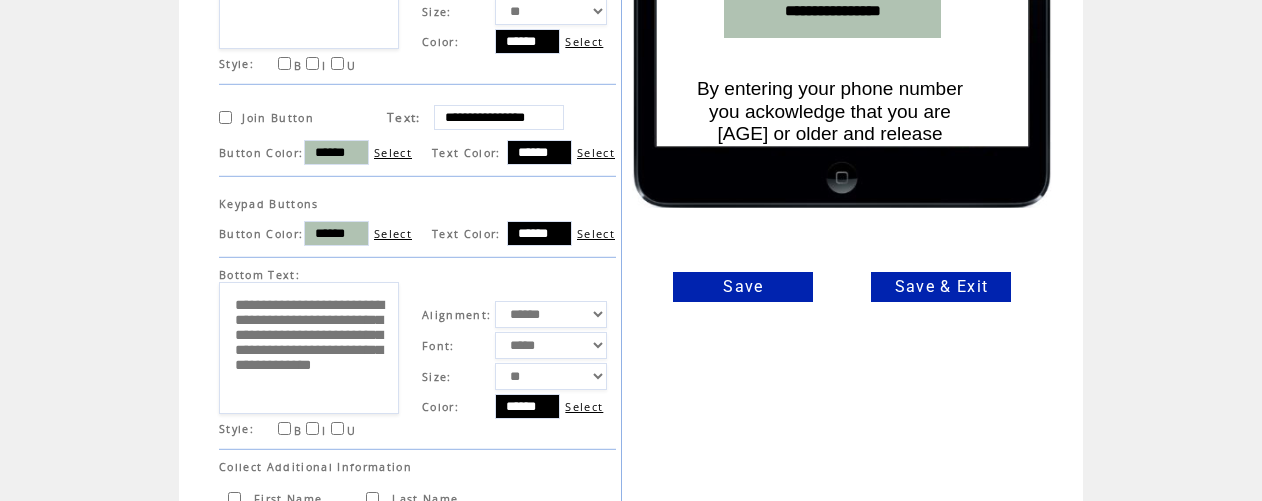 type on "**********" 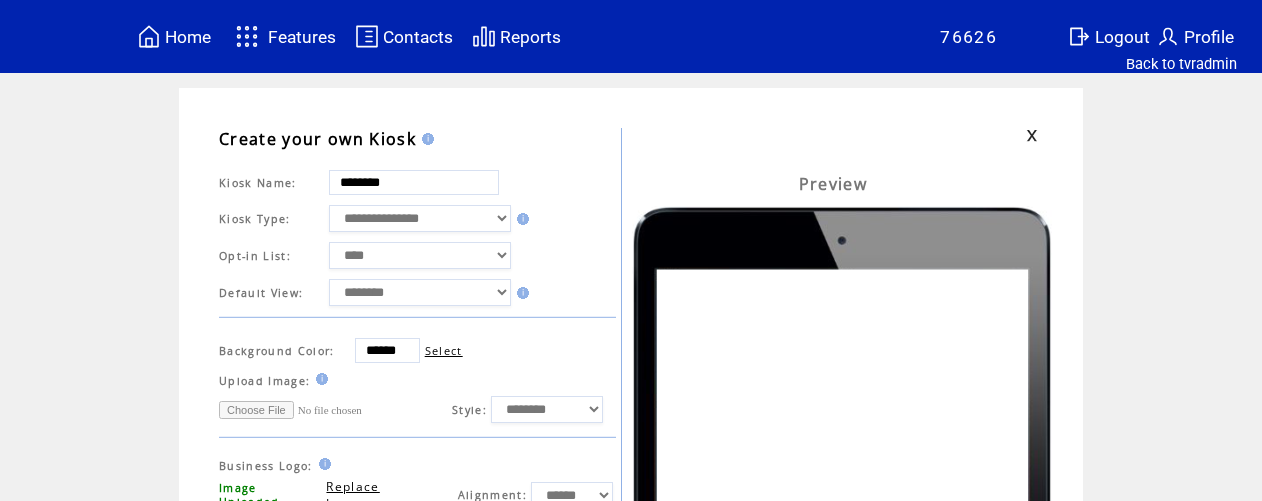 scroll, scrollTop: 0, scrollLeft: 0, axis: both 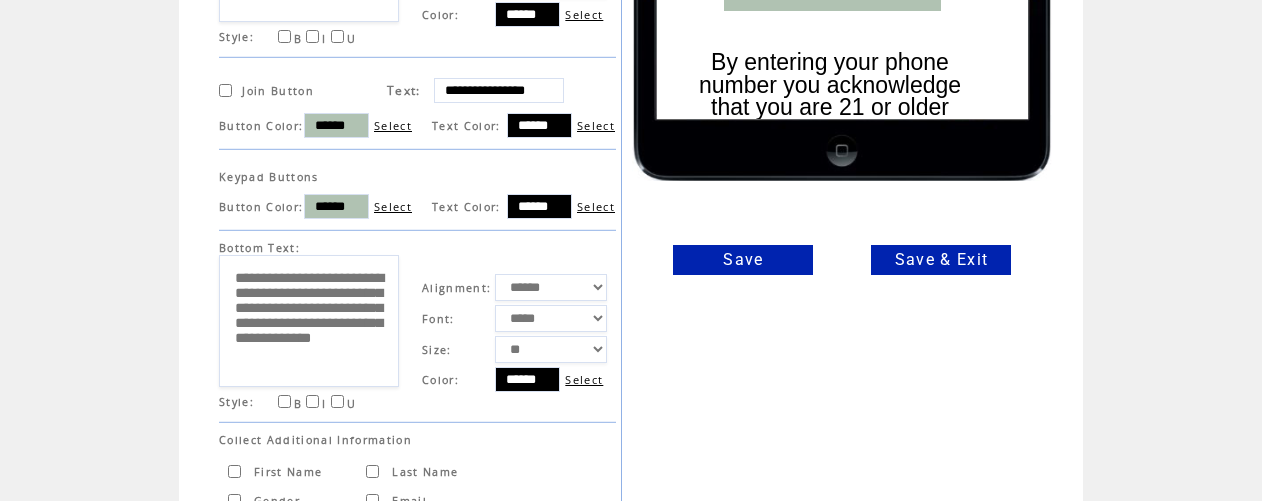 click on "** 	 ** 	 ** 	 ** 	 ** 	 ** 	 ** 	 ** 	 ** 	 ** 	 ** 	 ** 	 ** 	 ** 	 ** 	 ** 	 ** 	 ** 	 ** 	 ** 	 ** 	 ** 	 ** 	 ** 	 ** 	 ** 	 ** 	 ** 	 ** 	 ** 	 ** 	 ** 	 ** 	 ** 	 ** 	 ** 	 ** 	 ** 	 ** 	 *** 	 *** 	 *** 	 *** 	 *** 	 *** 	 *** 	 *** 	 *** 	 *** 	 ***" at bounding box center [551, 349] 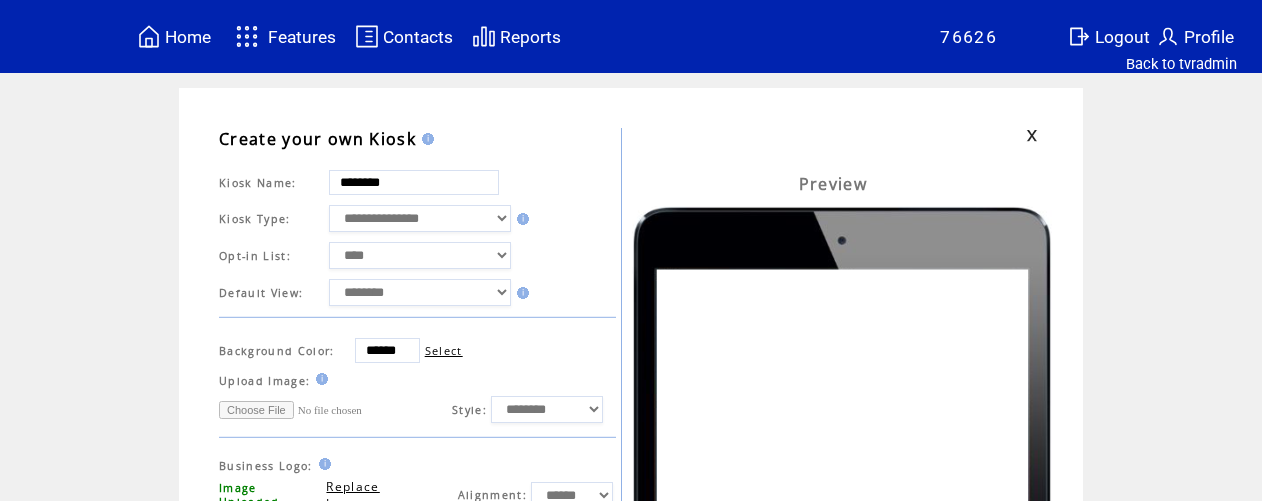 scroll, scrollTop: 582, scrollLeft: 0, axis: vertical 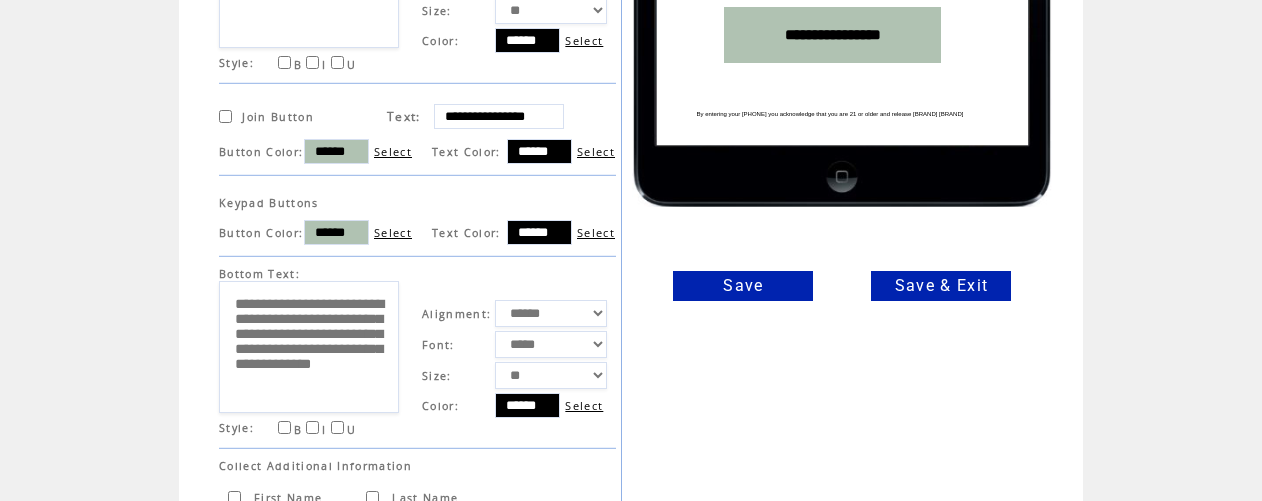 click on "**********" at bounding box center (309, 347) 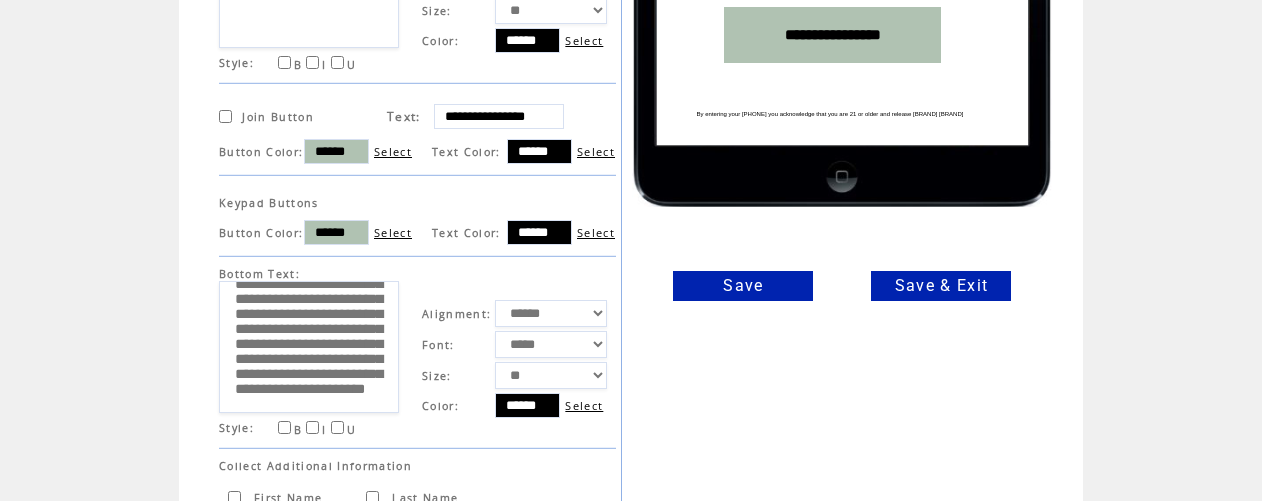 scroll, scrollTop: 185, scrollLeft: 0, axis: vertical 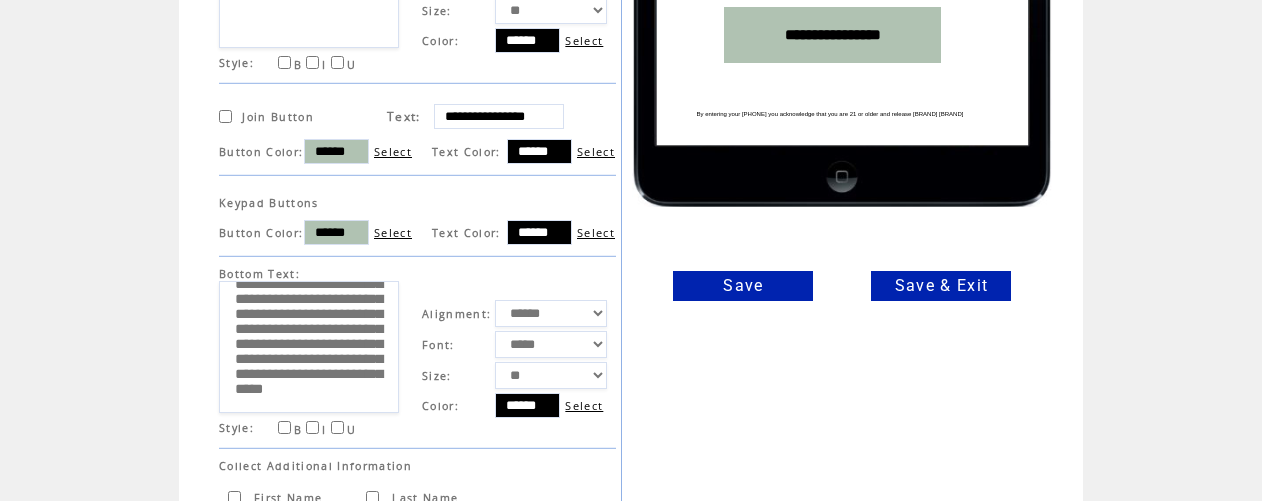 type on "**********" 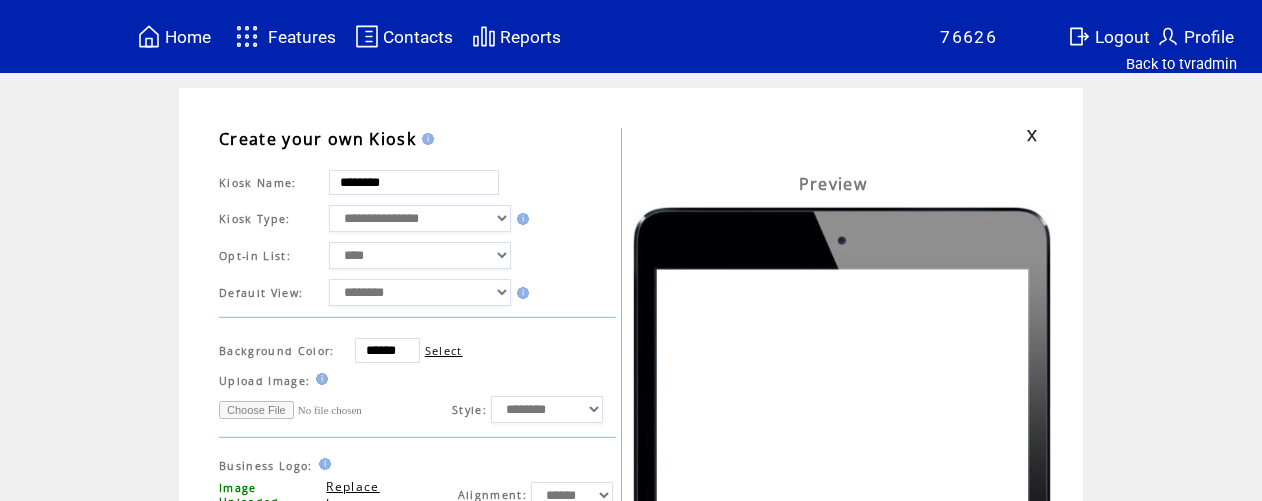 scroll, scrollTop: 0, scrollLeft: 0, axis: both 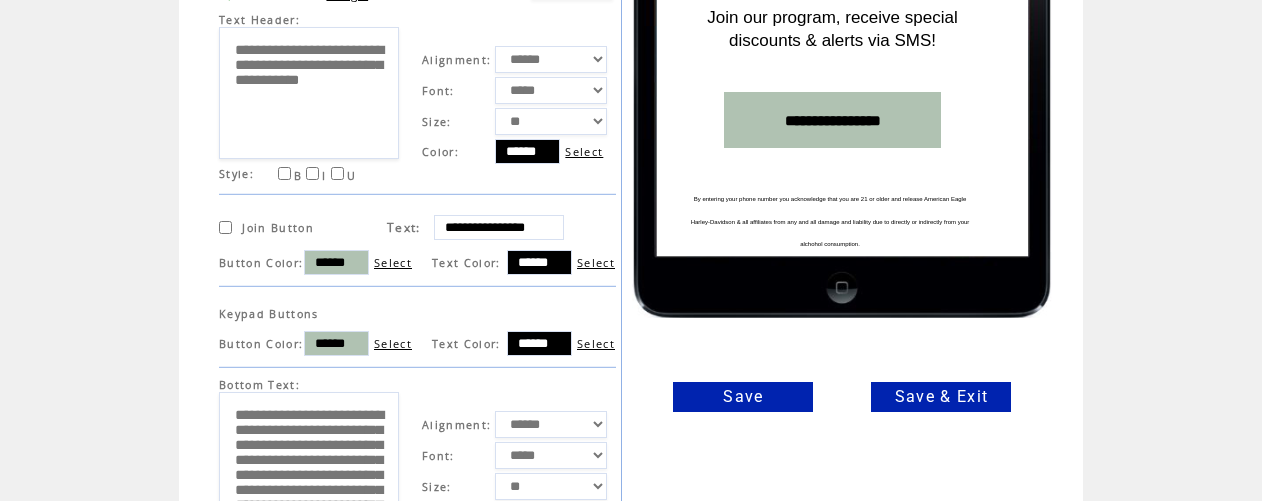 click on "Save & Exit" at bounding box center [941, 397] 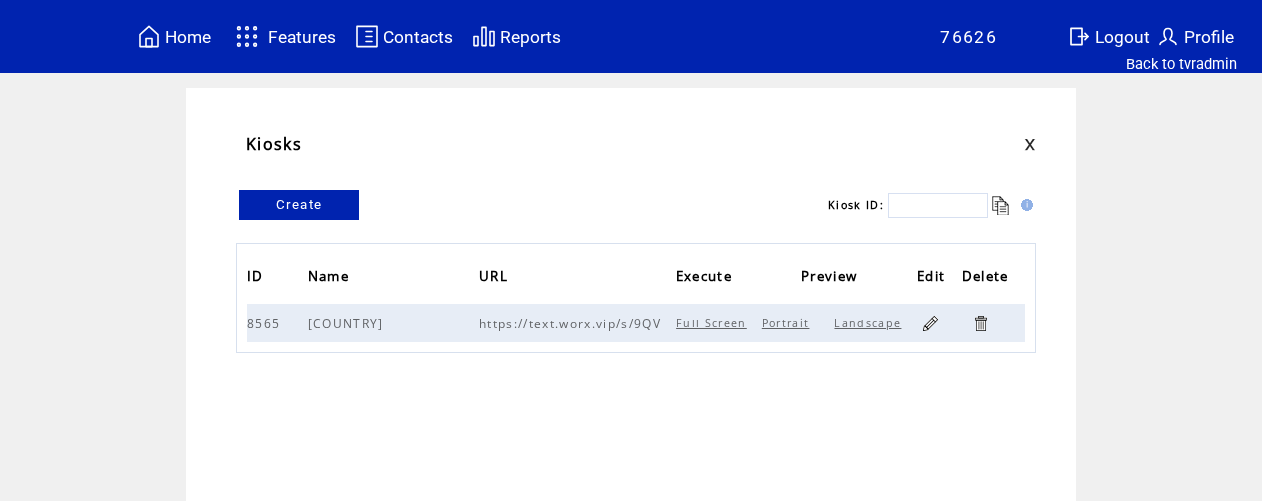 scroll, scrollTop: 0, scrollLeft: 0, axis: both 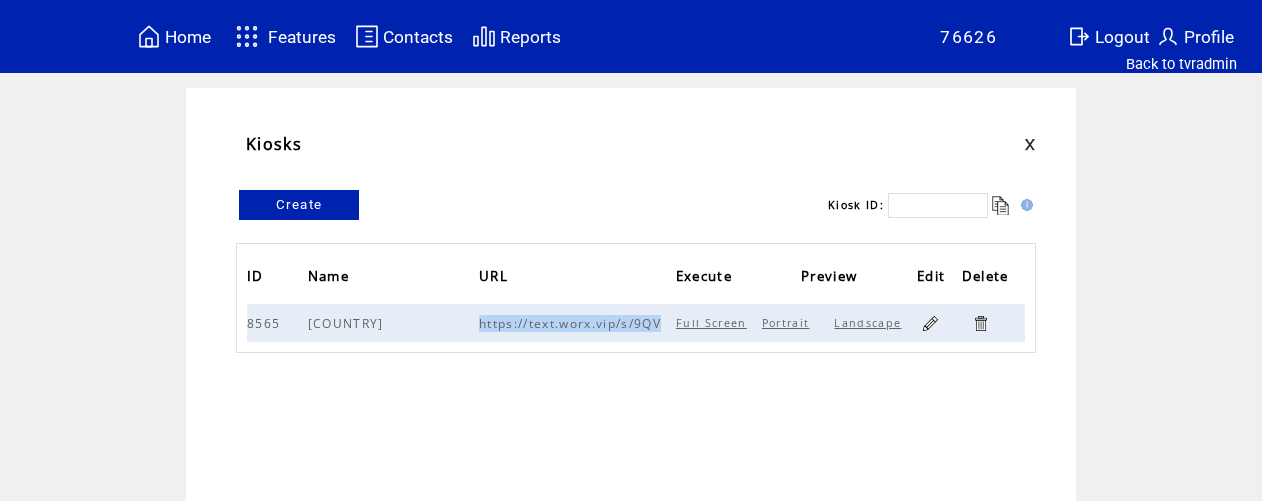 drag, startPoint x: 476, startPoint y: 321, endPoint x: 652, endPoint y: 324, distance: 176.02557 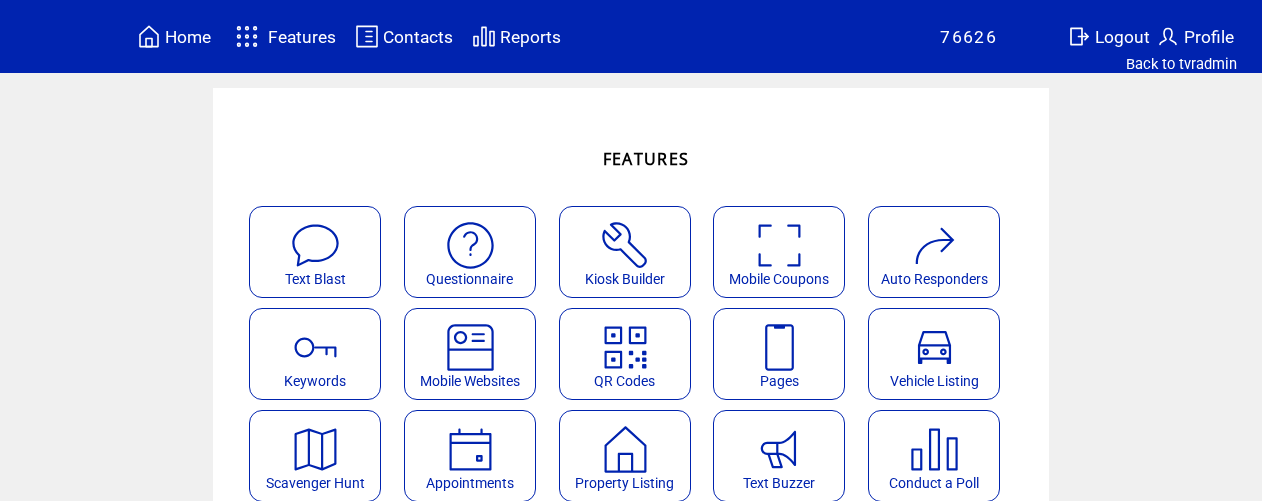 scroll, scrollTop: 0, scrollLeft: 0, axis: both 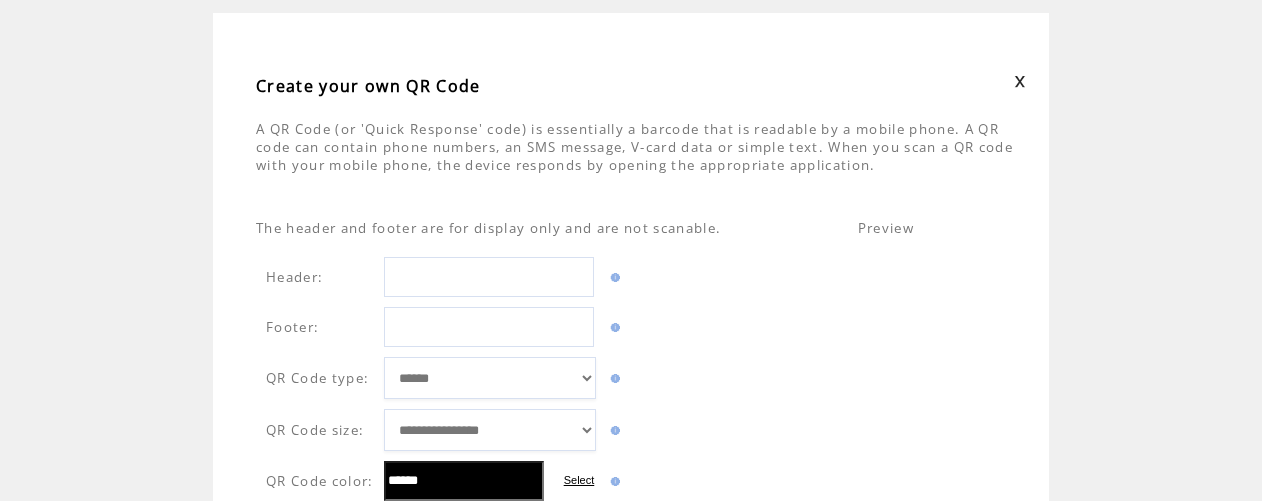 click at bounding box center [489, 277] 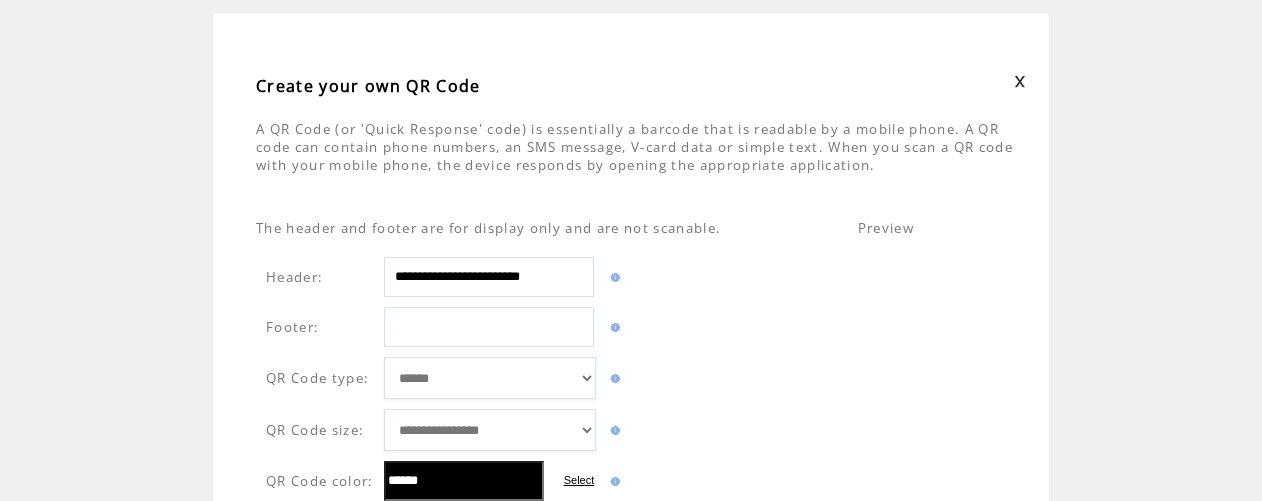 scroll, scrollTop: 0, scrollLeft: 0, axis: both 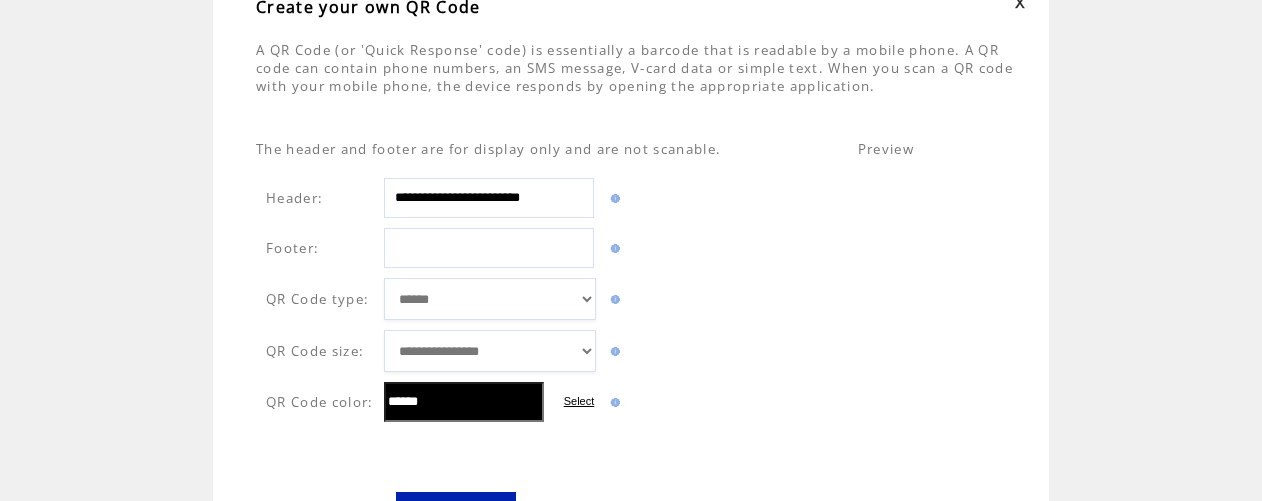 type on "**********" 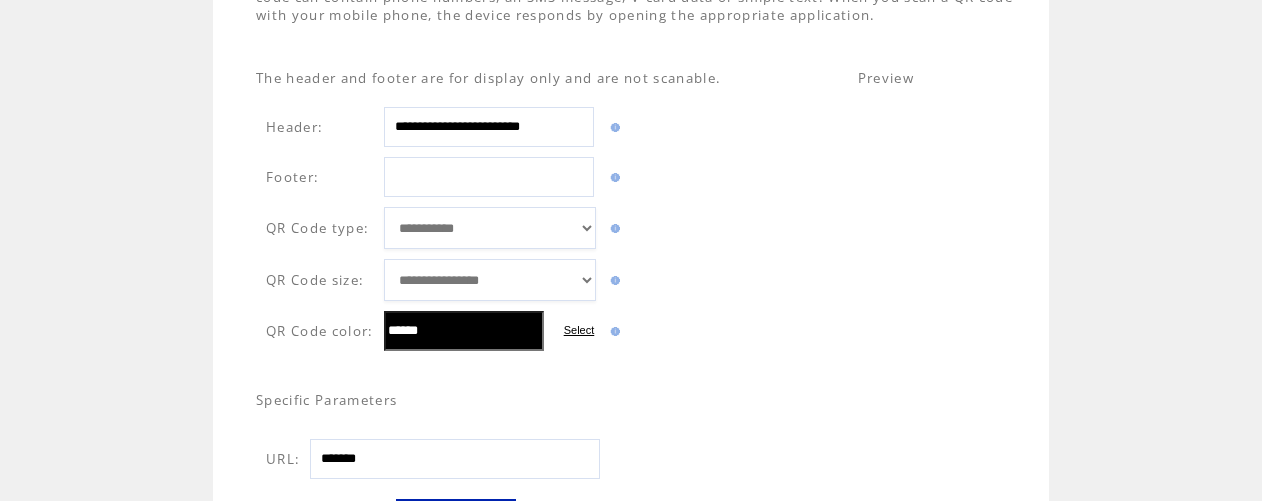 scroll, scrollTop: 227, scrollLeft: 0, axis: vertical 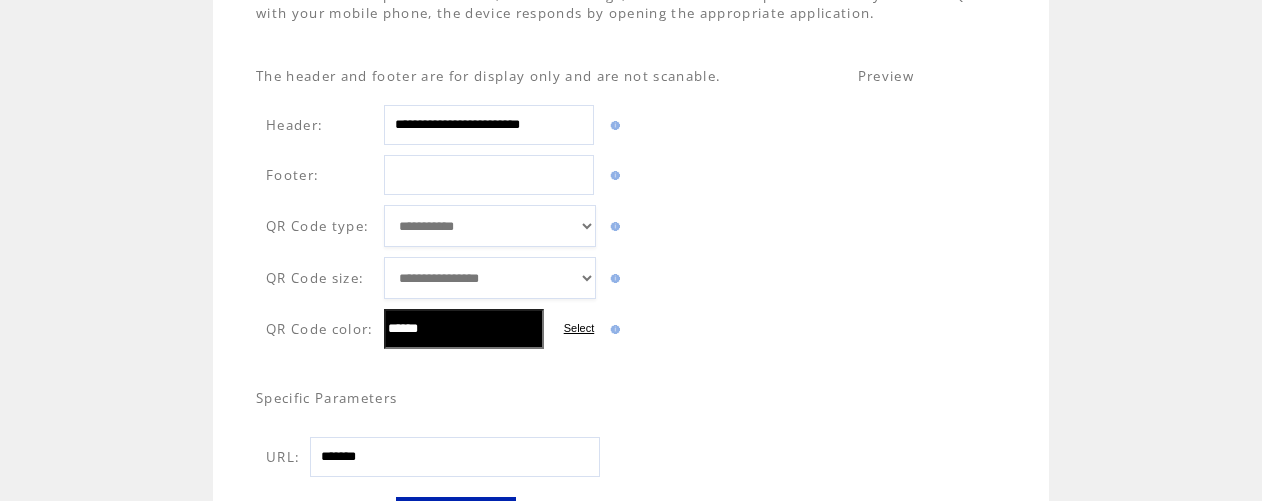 click on "Select" at bounding box center (579, 328) 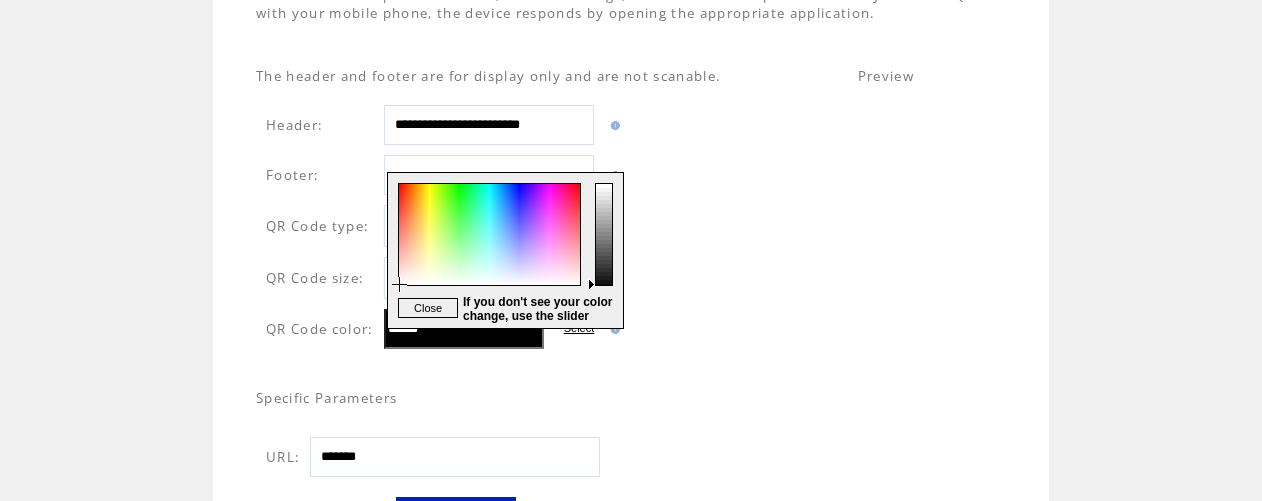 type on "******" 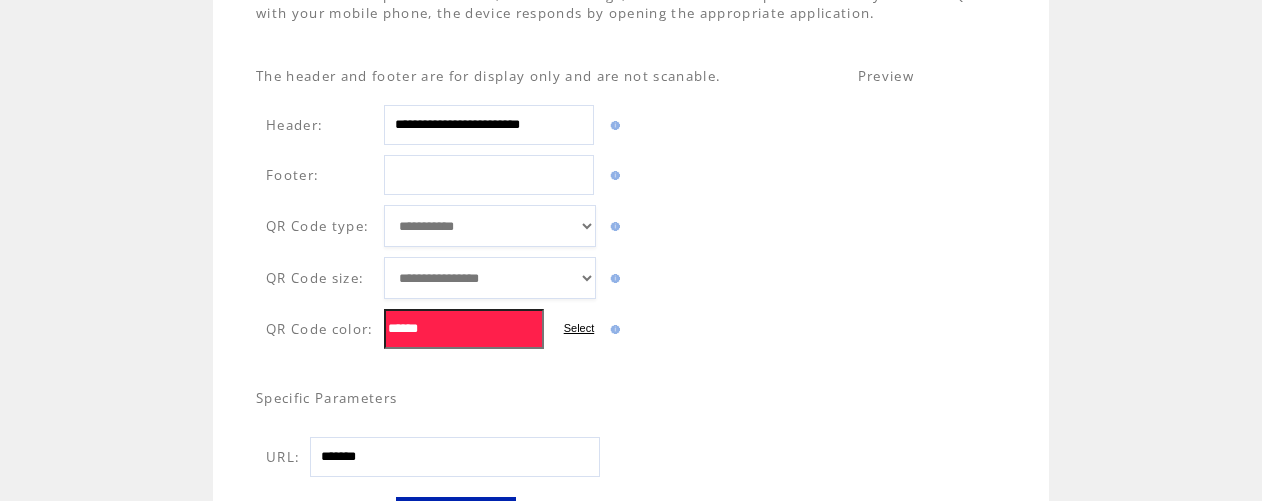 click at bounding box center [489, 175] 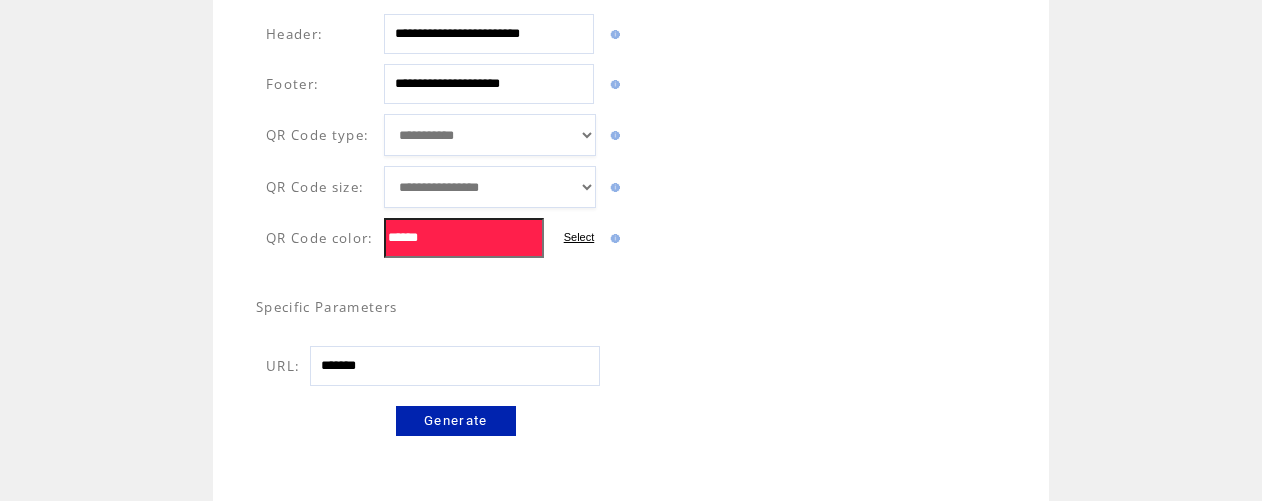 scroll, scrollTop: 319, scrollLeft: 0, axis: vertical 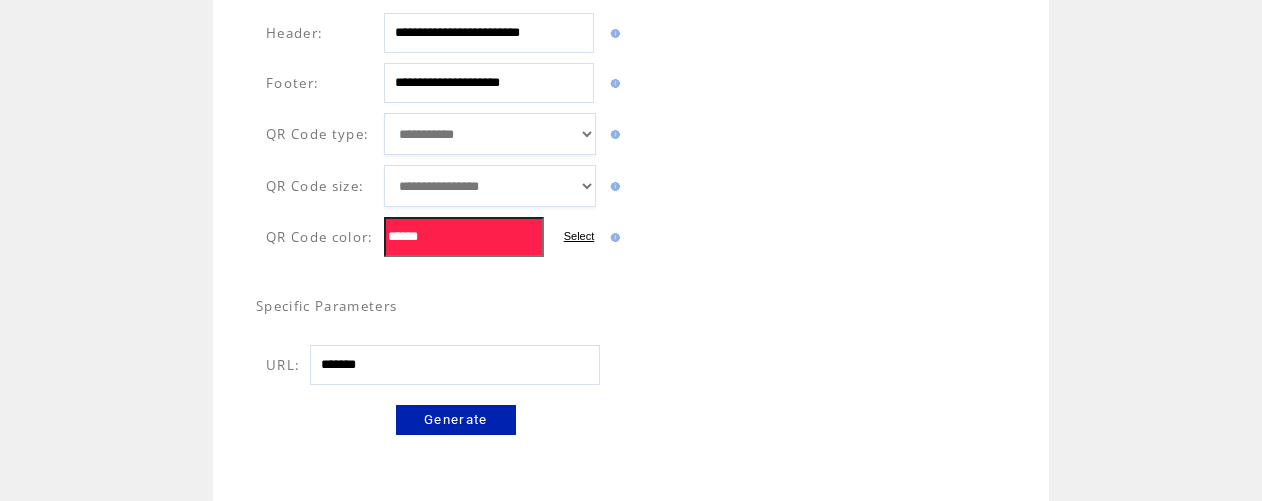 type on "**********" 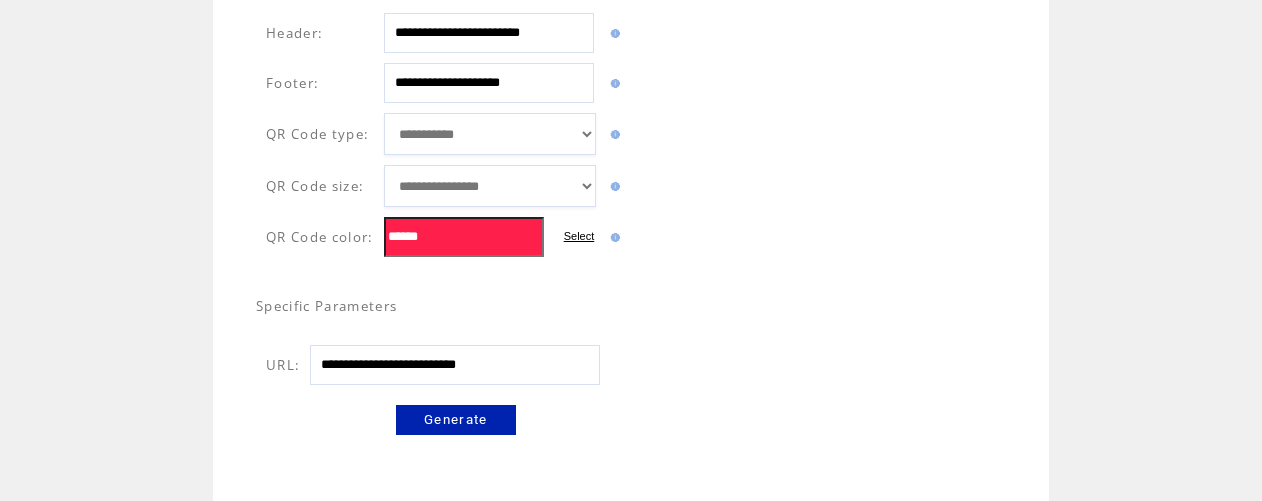 type on "**********" 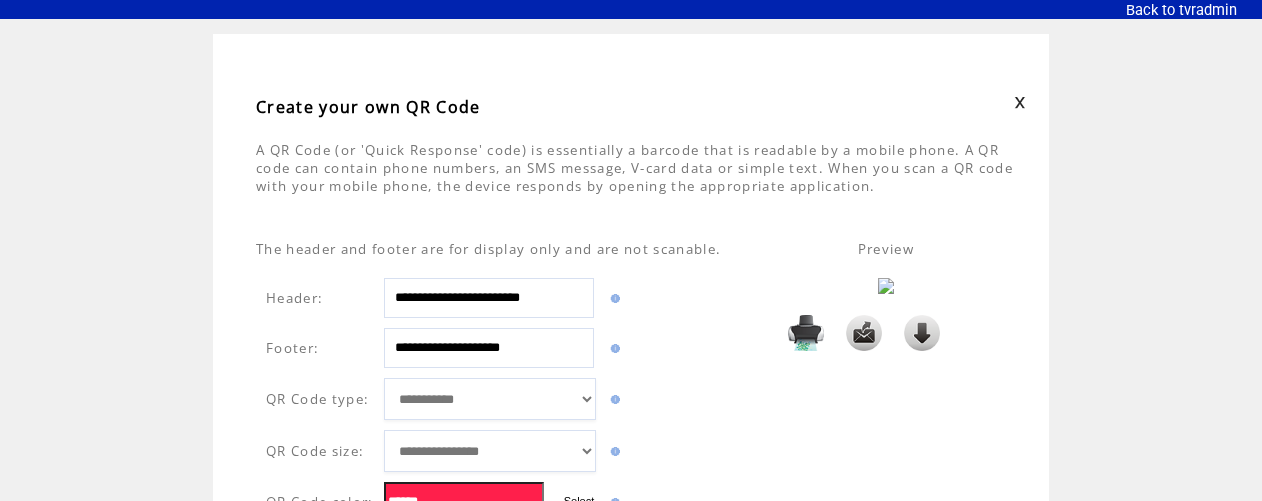 scroll, scrollTop: 63, scrollLeft: 0, axis: vertical 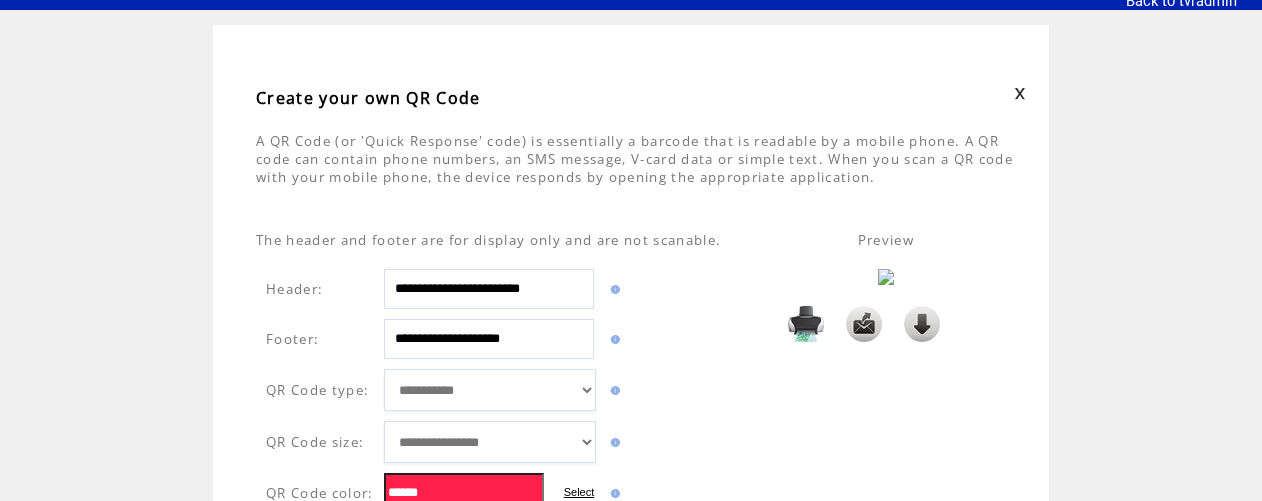 drag, startPoint x: 395, startPoint y: 304, endPoint x: 606, endPoint y: 307, distance: 211.02133 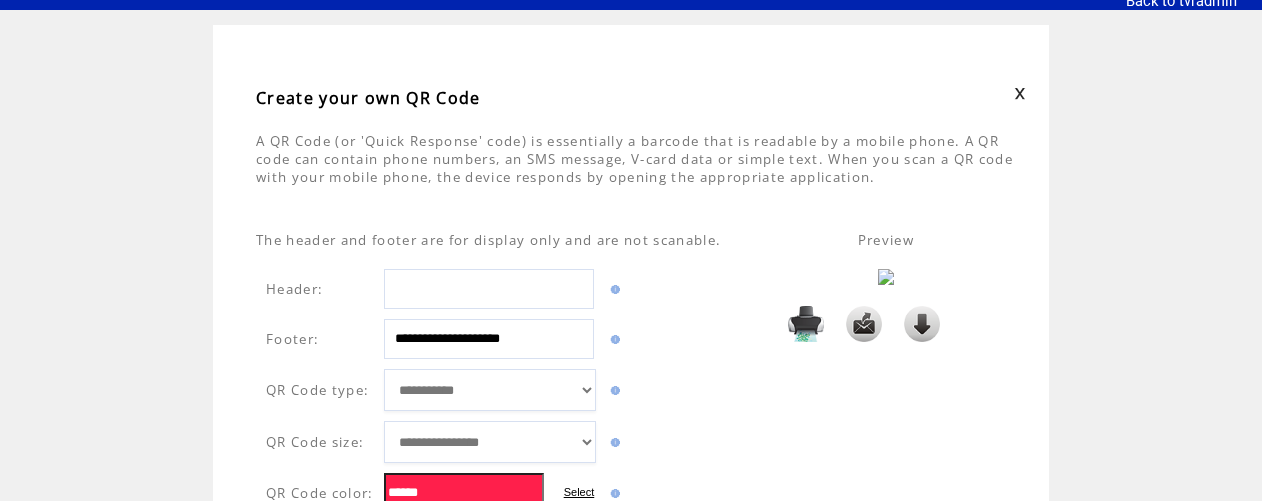 scroll, scrollTop: 0, scrollLeft: 0, axis: both 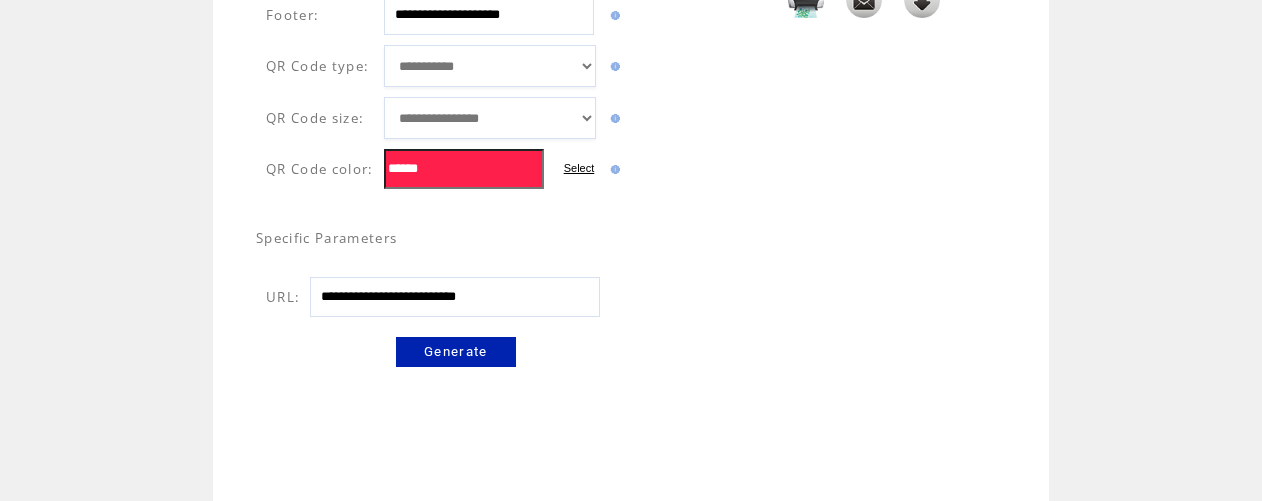 type on "****" 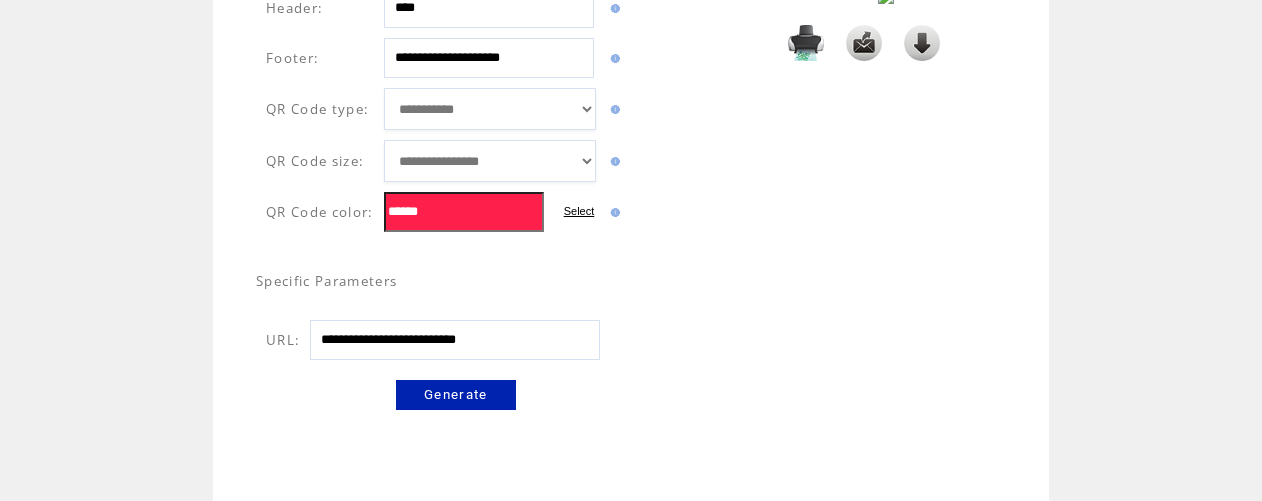 scroll, scrollTop: 355, scrollLeft: 0, axis: vertical 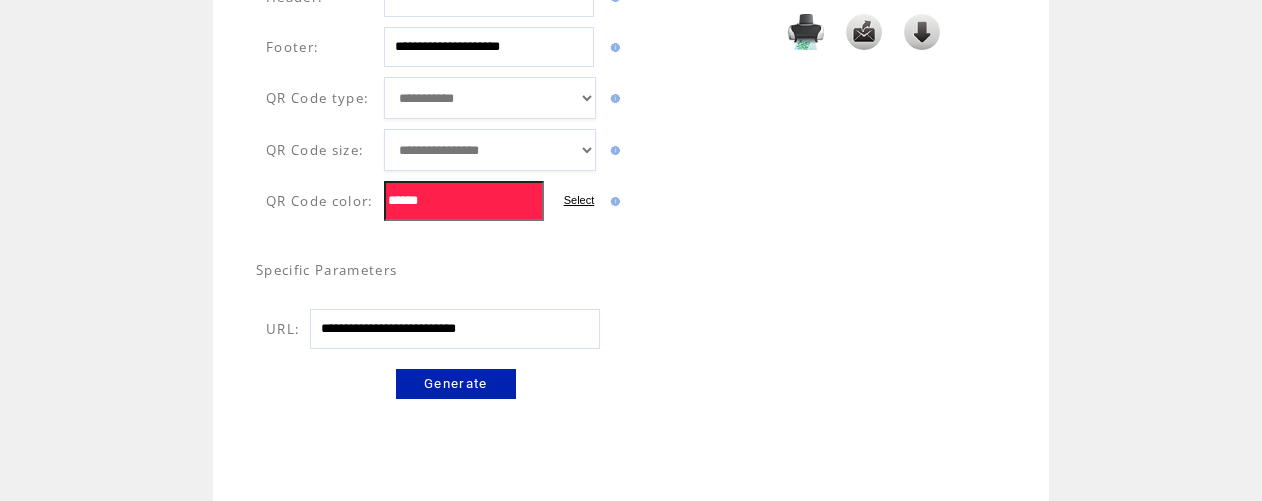 click at bounding box center [922, 32] 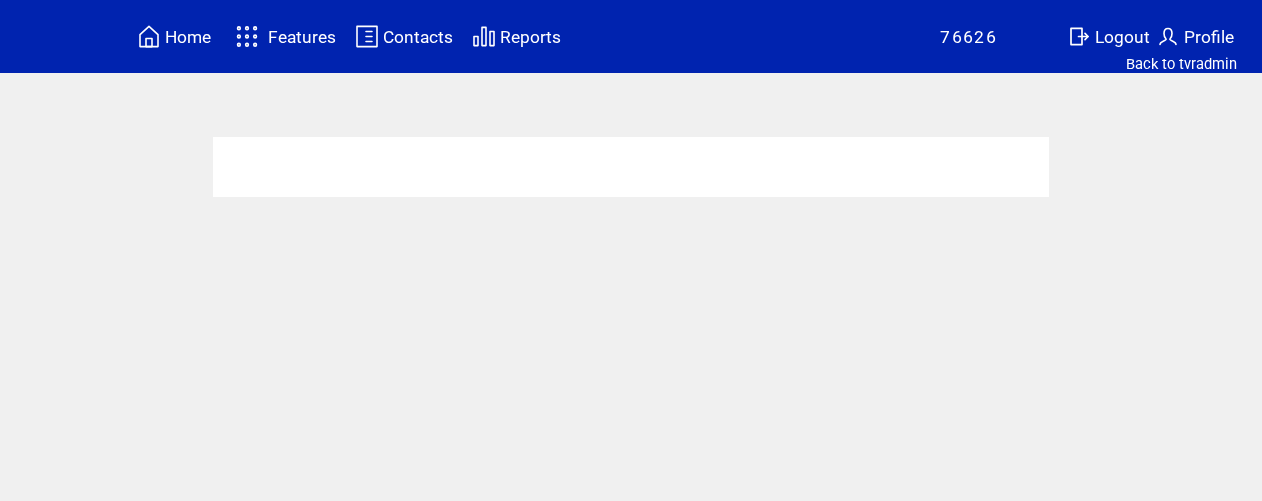 scroll, scrollTop: 0, scrollLeft: 0, axis: both 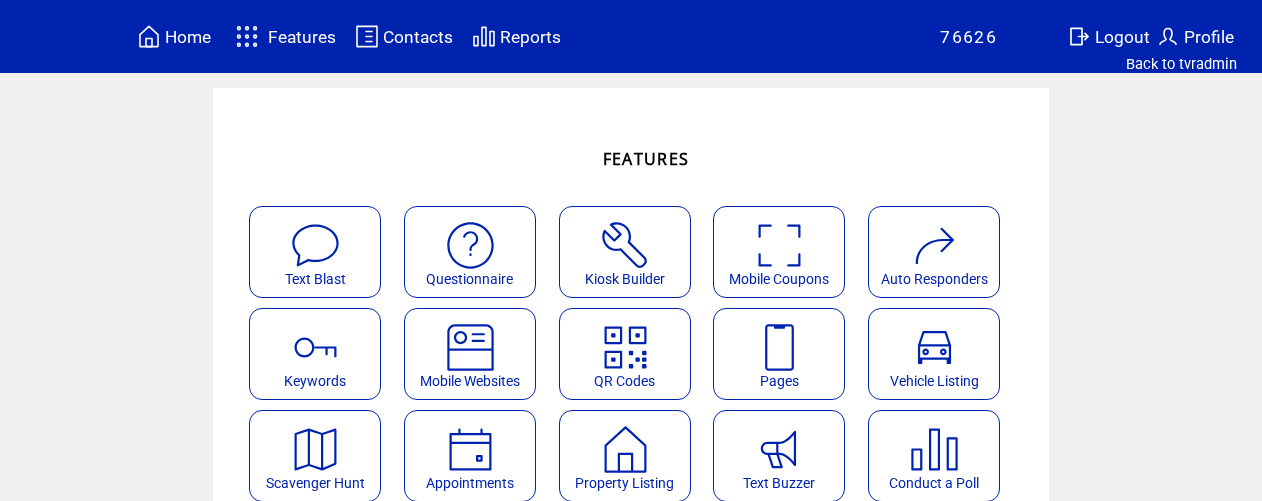 click at bounding box center (625, 340) 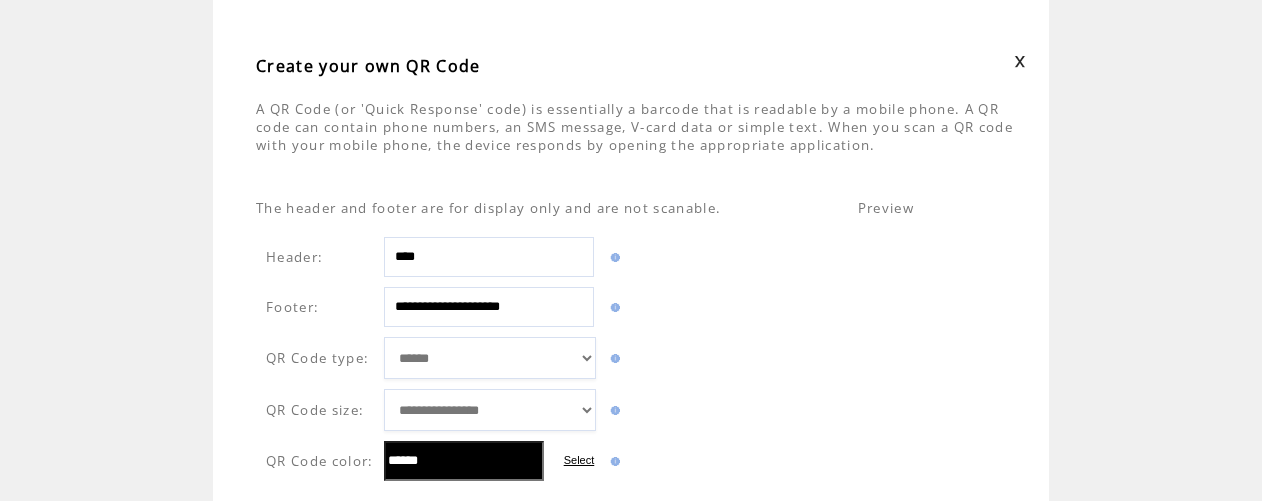 scroll, scrollTop: 102, scrollLeft: 0, axis: vertical 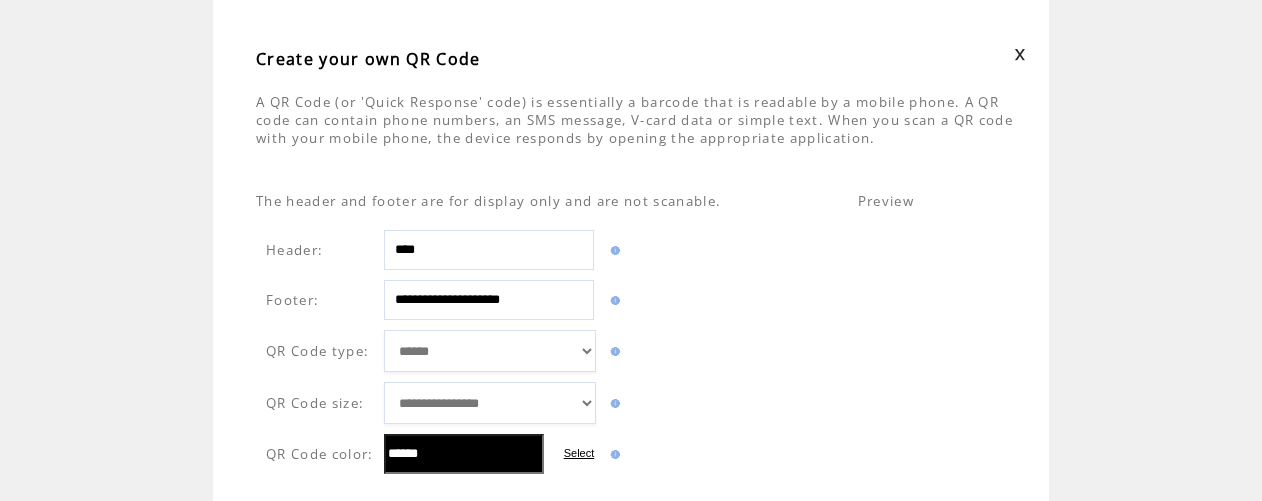 click on "**********" at bounding box center (489, 300) 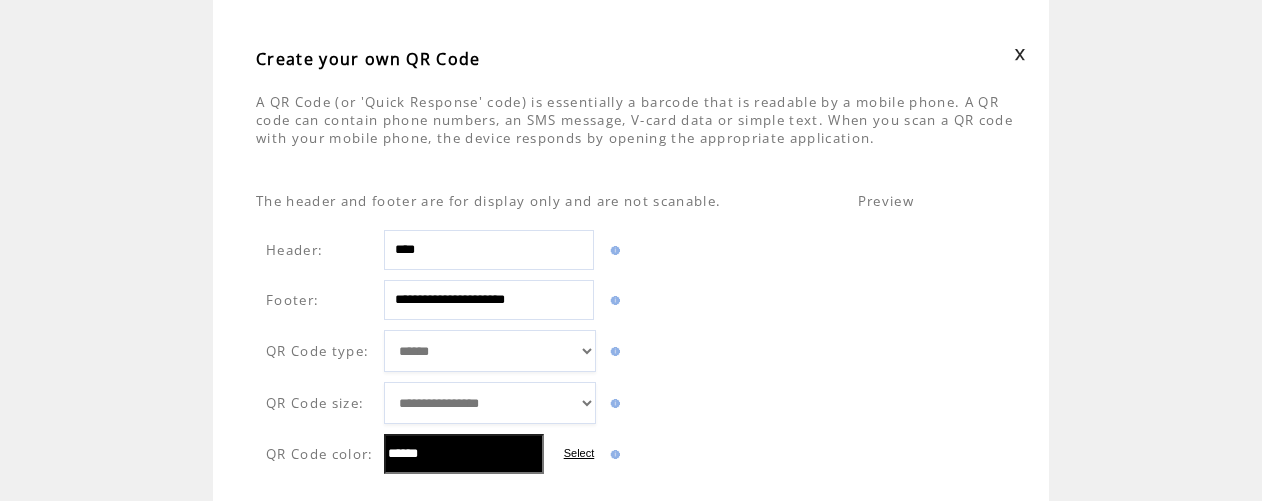 click on "**********" at bounding box center [489, 300] 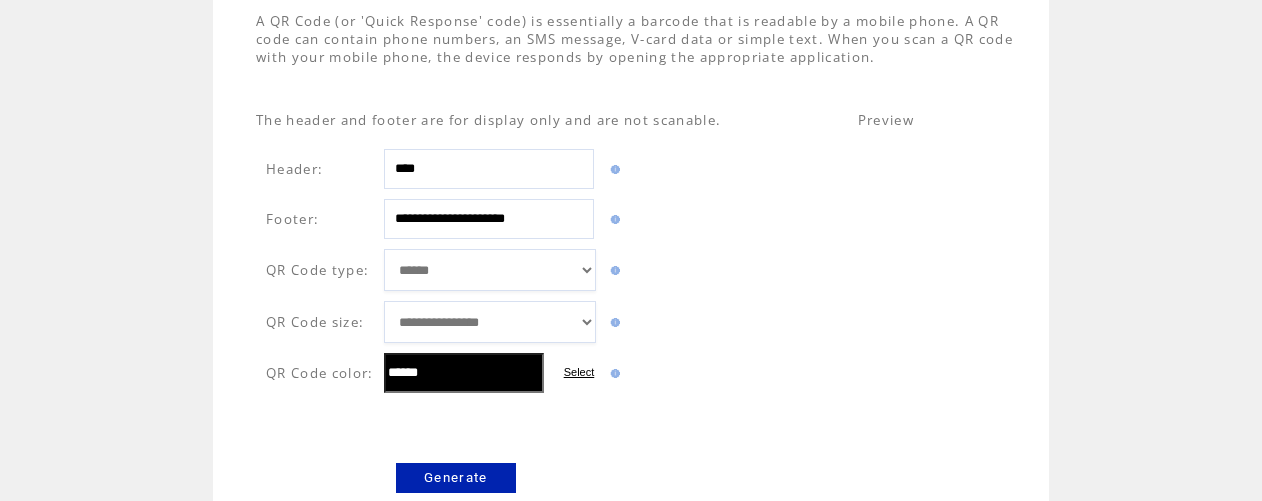 scroll, scrollTop: 195, scrollLeft: 0, axis: vertical 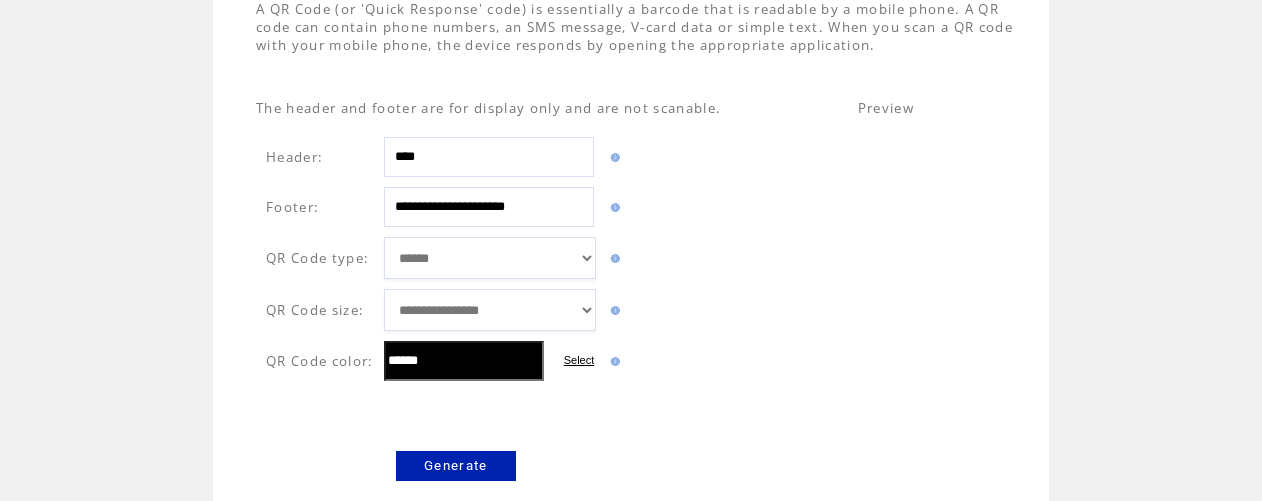 type on "**********" 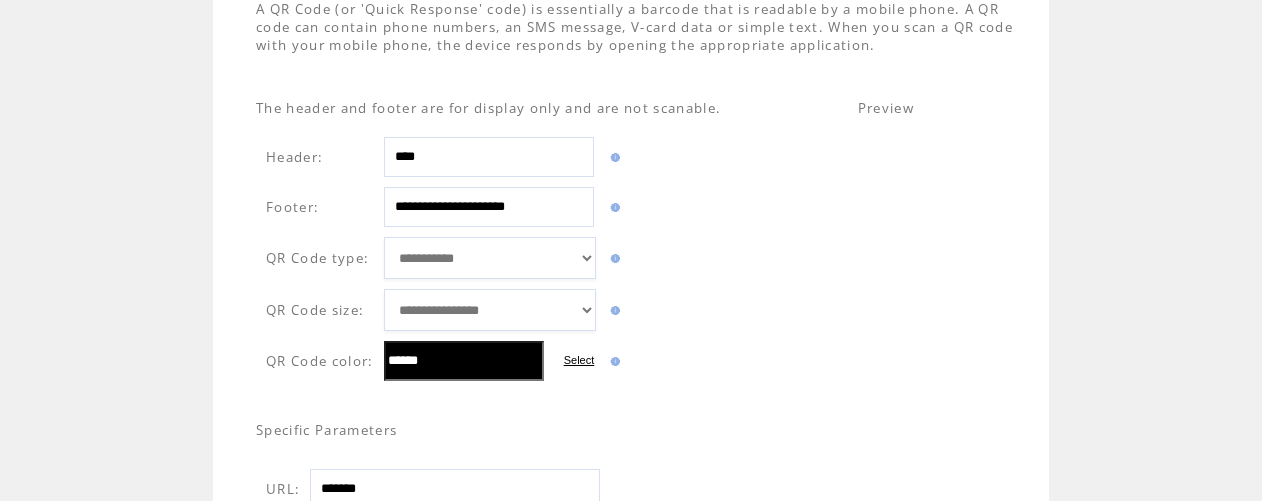click on "Select" at bounding box center [579, 360] 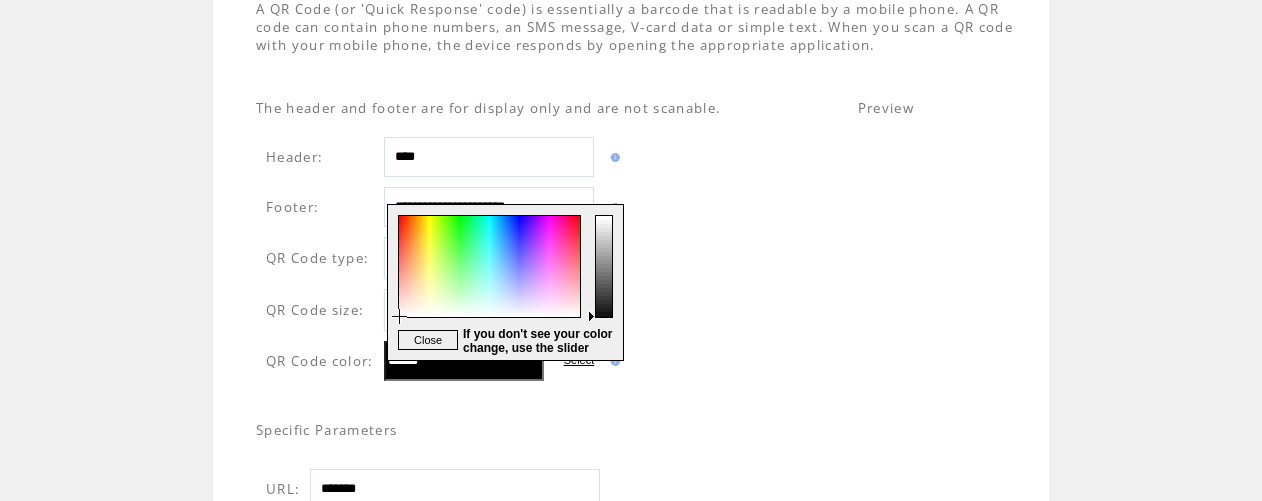 type on "******" 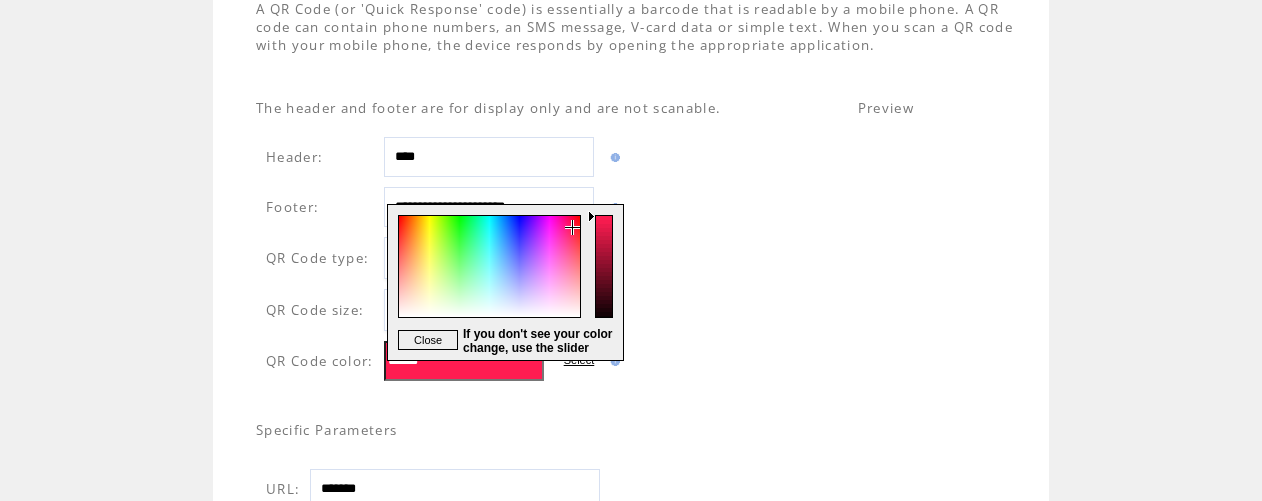 click at bounding box center [488, 282] 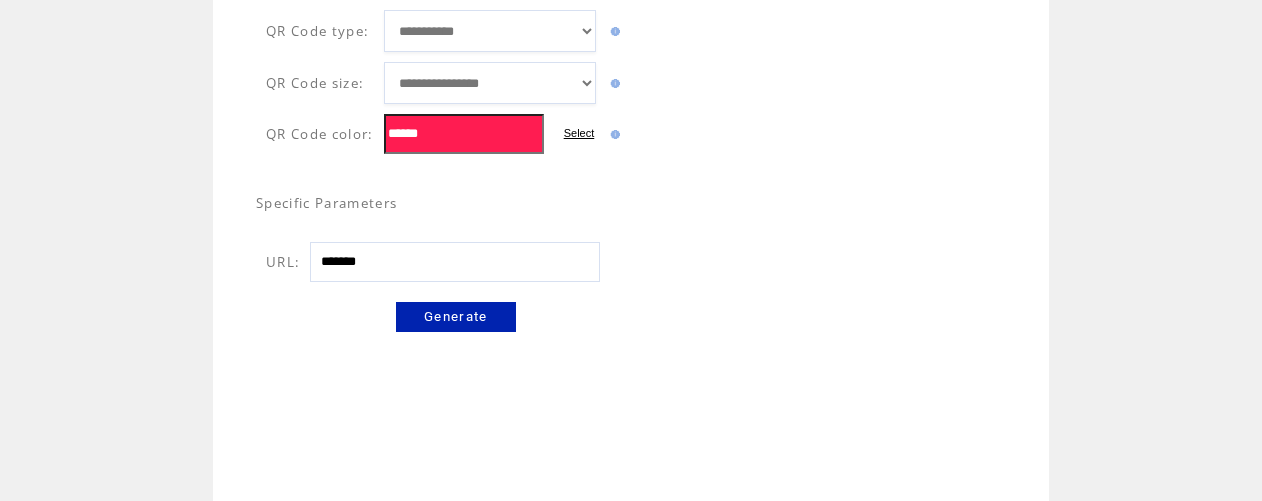 scroll, scrollTop: 423, scrollLeft: 0, axis: vertical 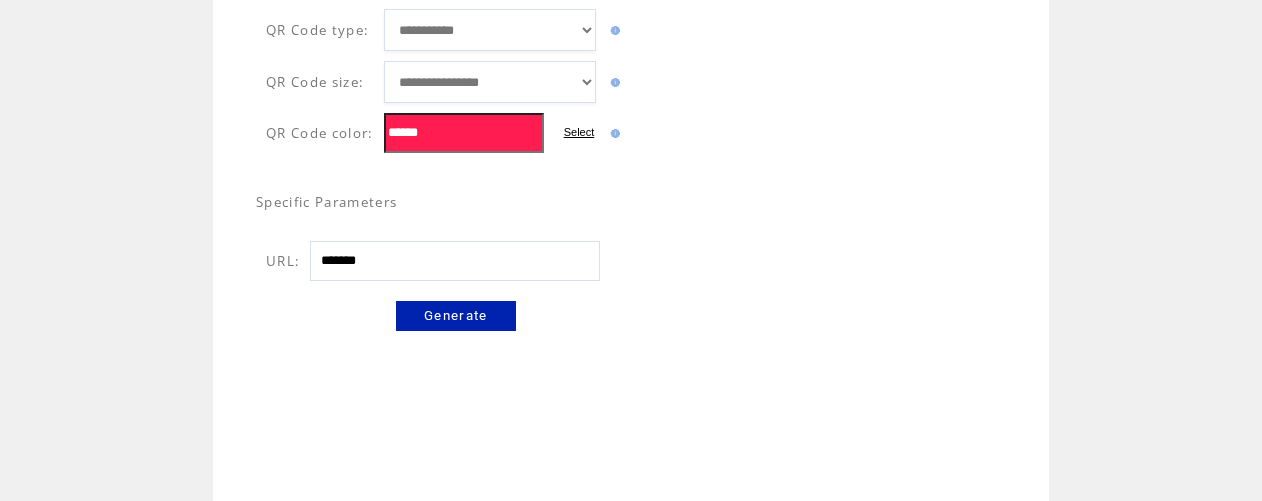 drag, startPoint x: 397, startPoint y: 282, endPoint x: 329, endPoint y: 274, distance: 68.46897 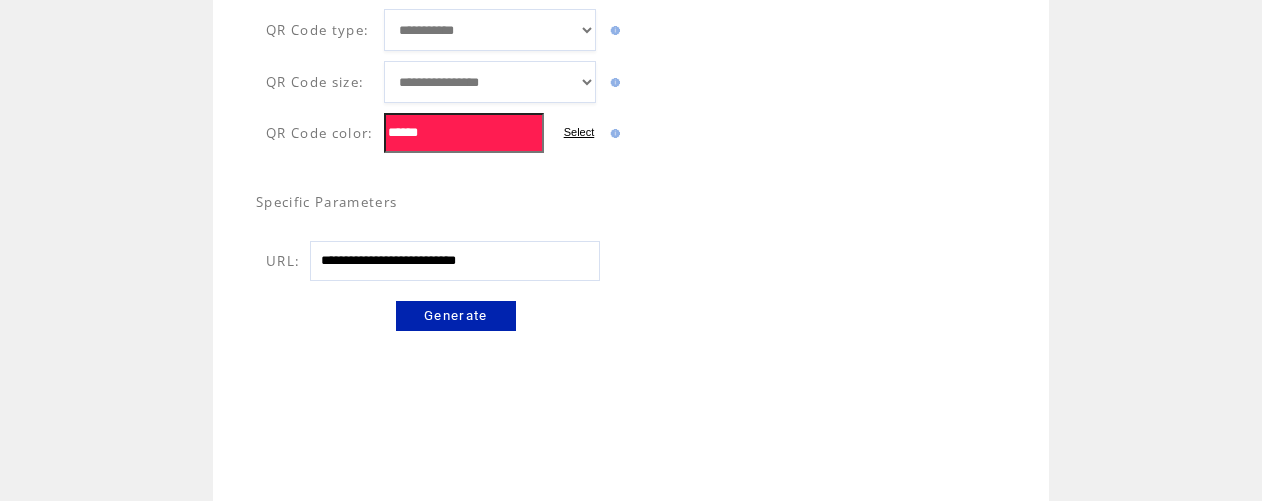 type on "**********" 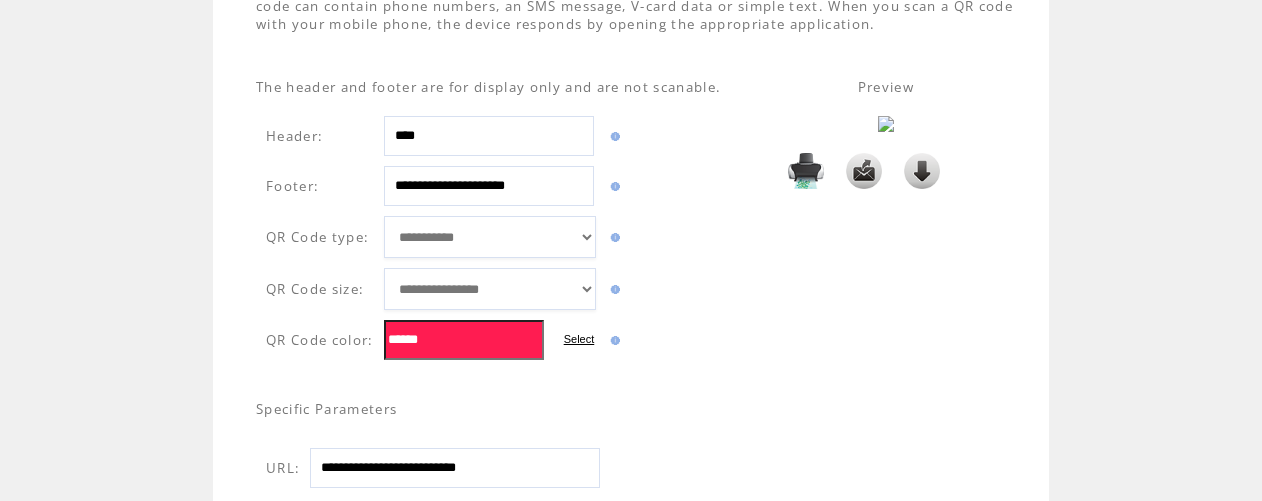 scroll, scrollTop: 217, scrollLeft: 0, axis: vertical 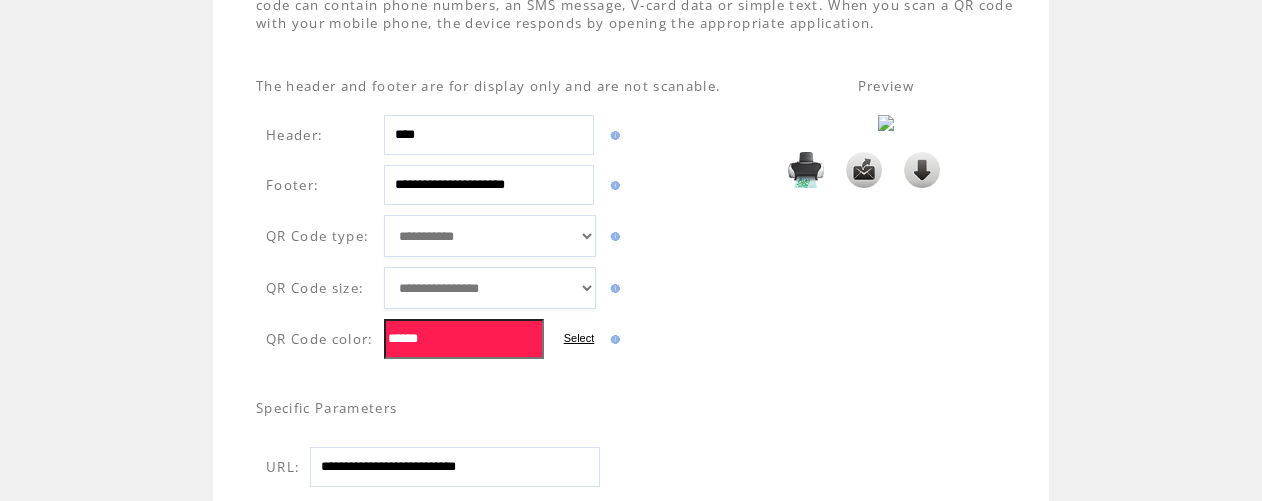 click at bounding box center [922, 170] 